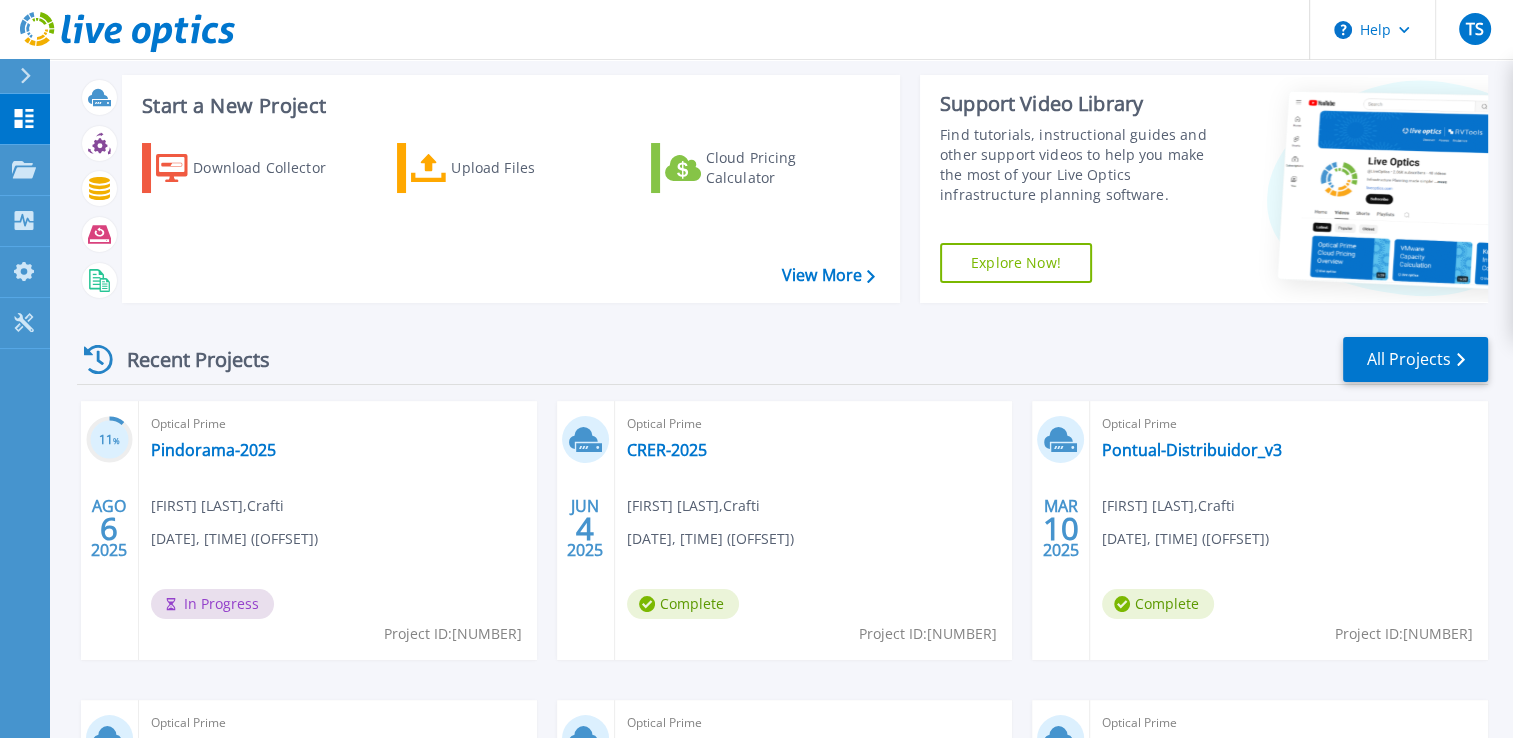 scroll, scrollTop: 0, scrollLeft: 0, axis: both 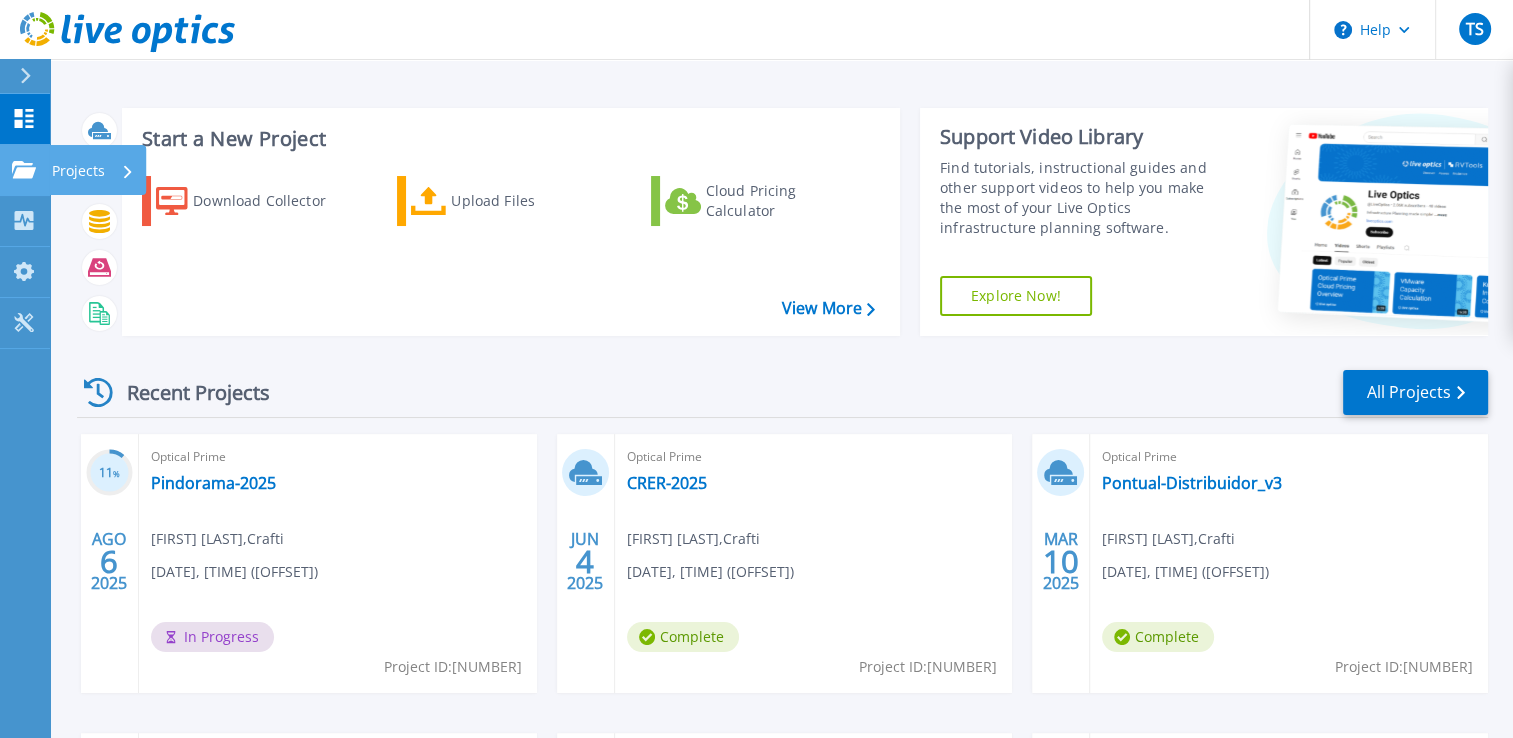 click on "Projects" at bounding box center [78, 171] 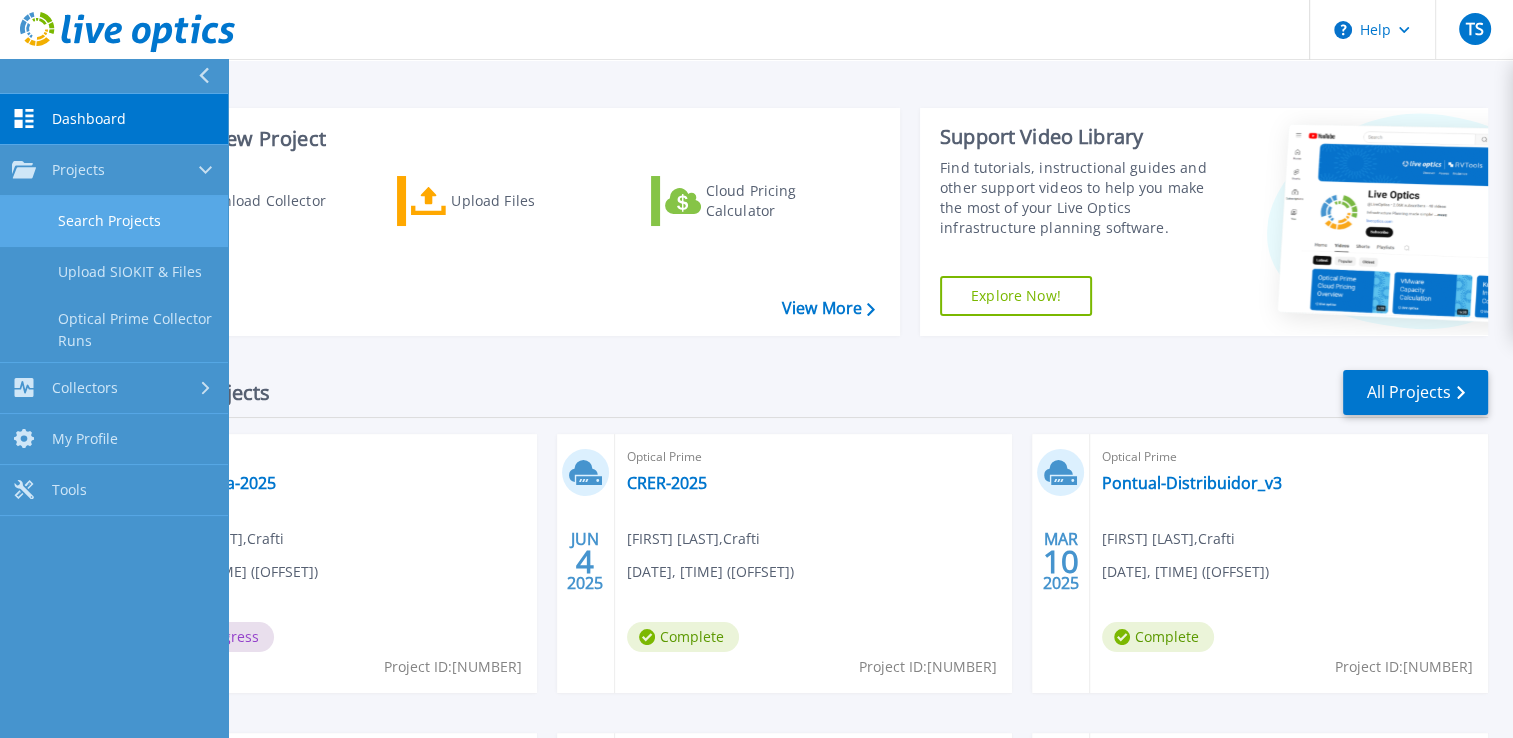 click on "Search Projects" at bounding box center (114, 221) 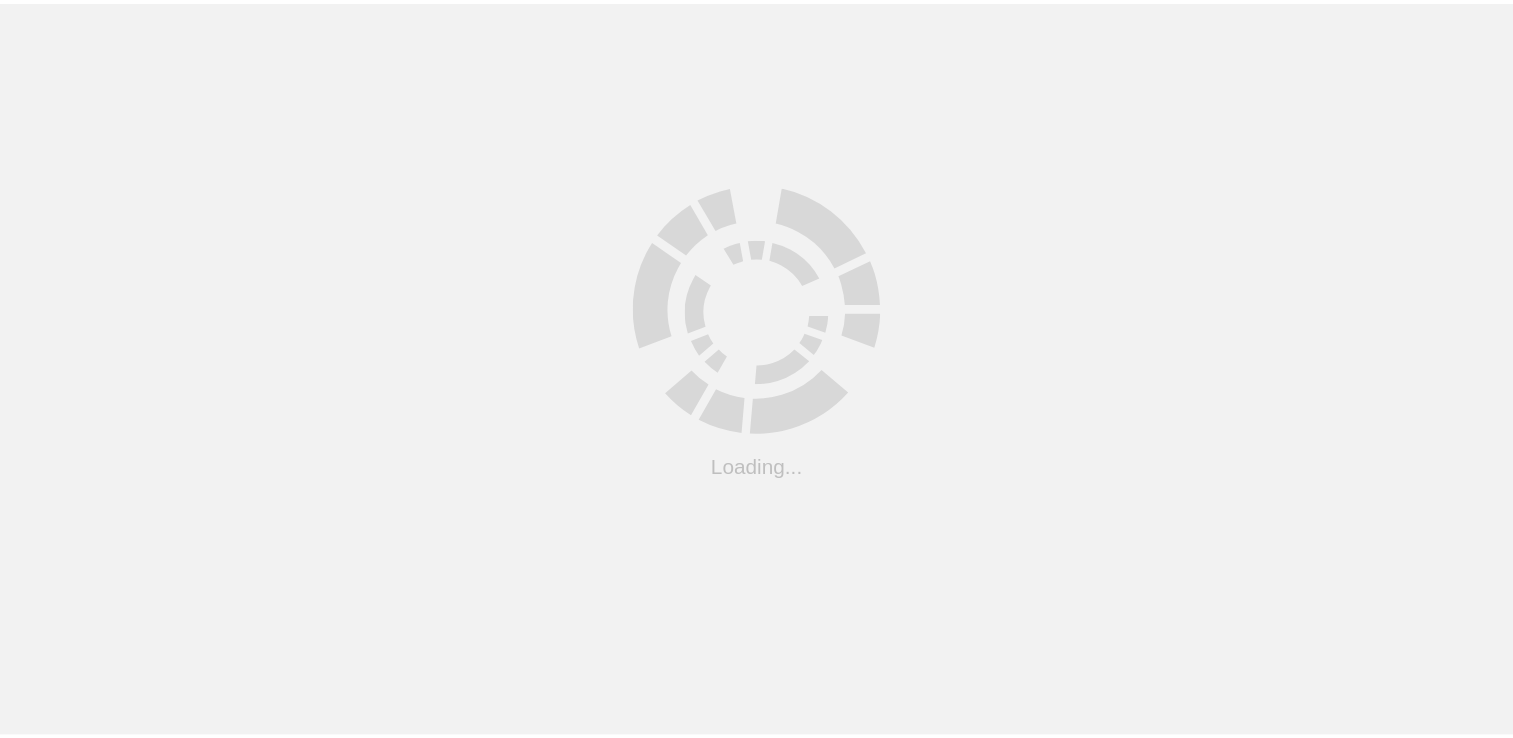 scroll, scrollTop: 0, scrollLeft: 0, axis: both 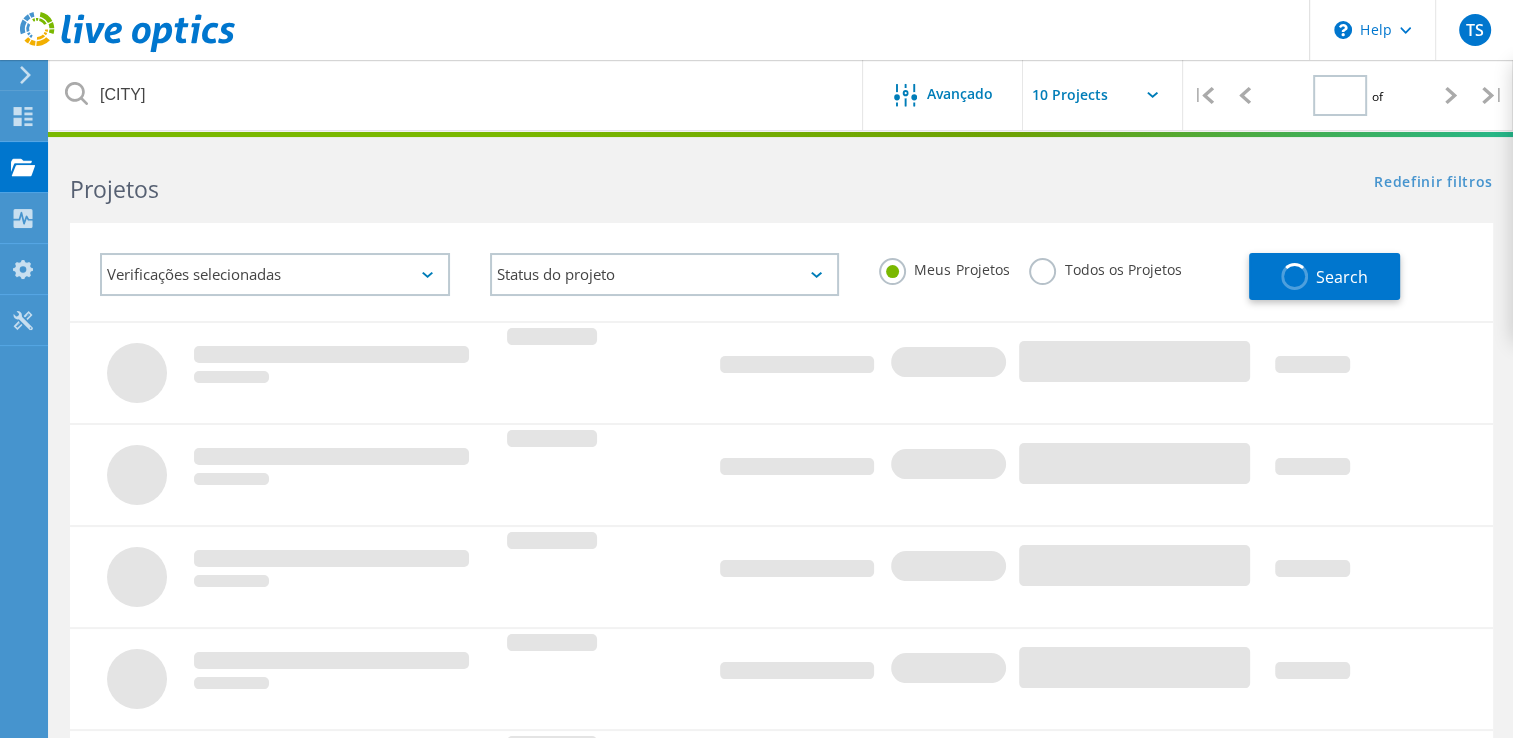 type on "1" 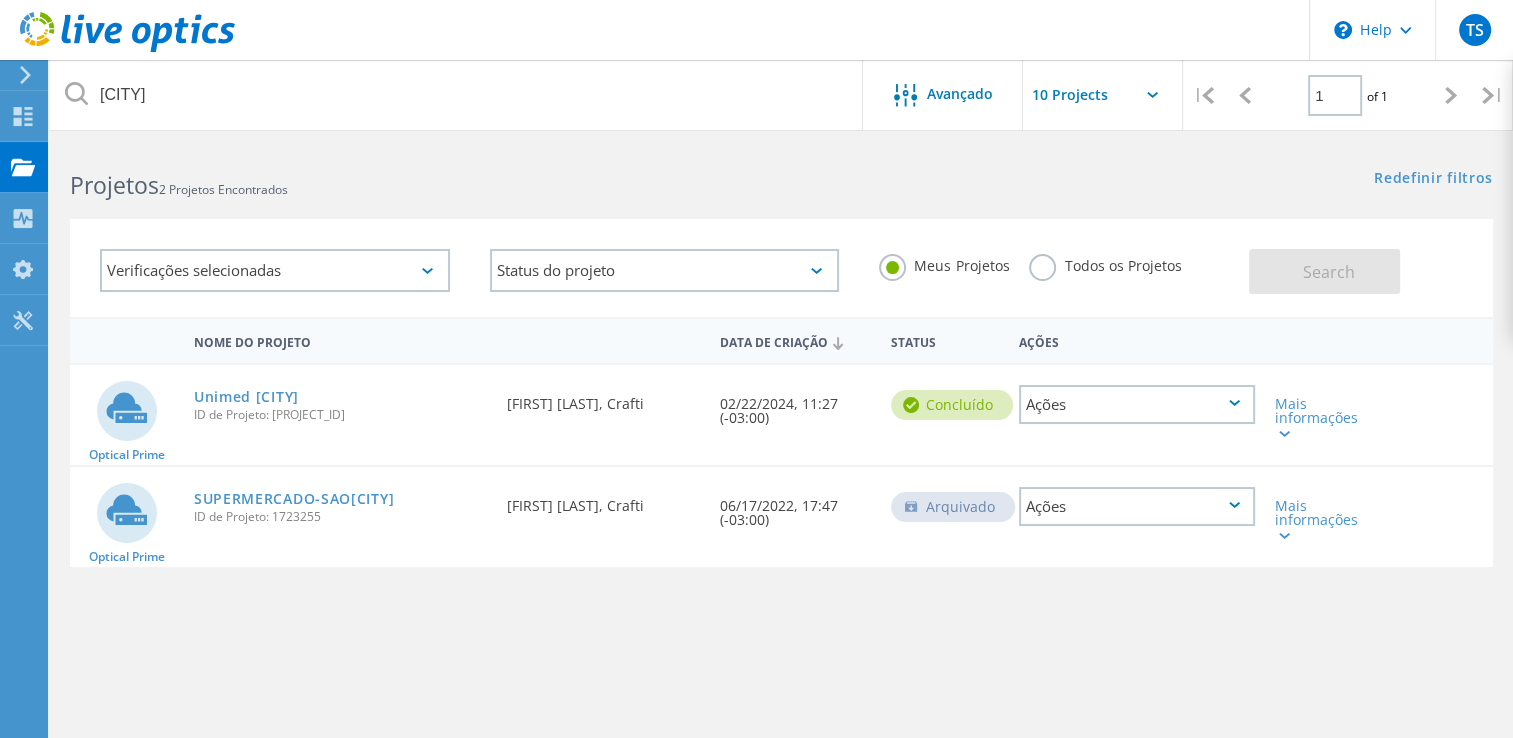 scroll, scrollTop: 0, scrollLeft: 0, axis: both 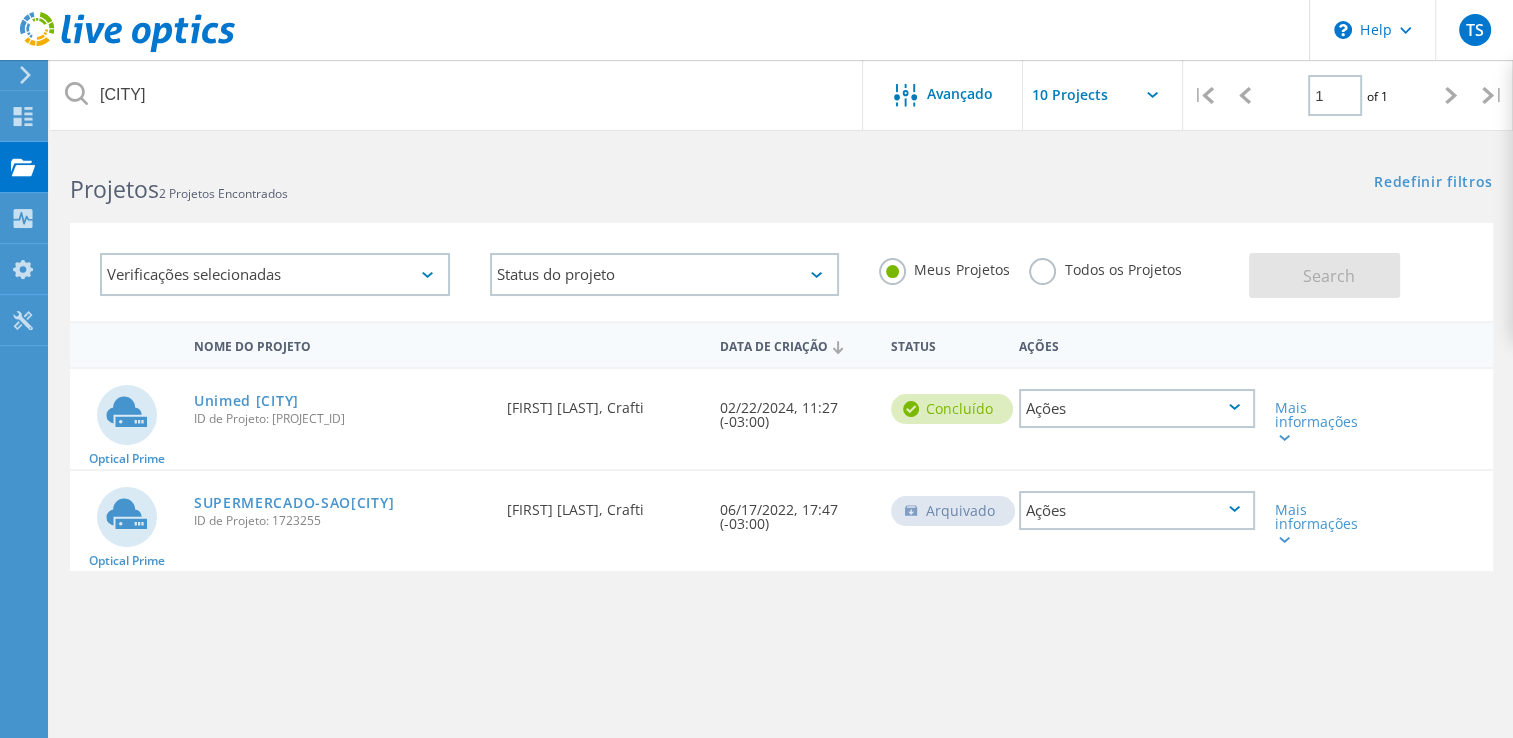 click on "Verificações selecionadas" 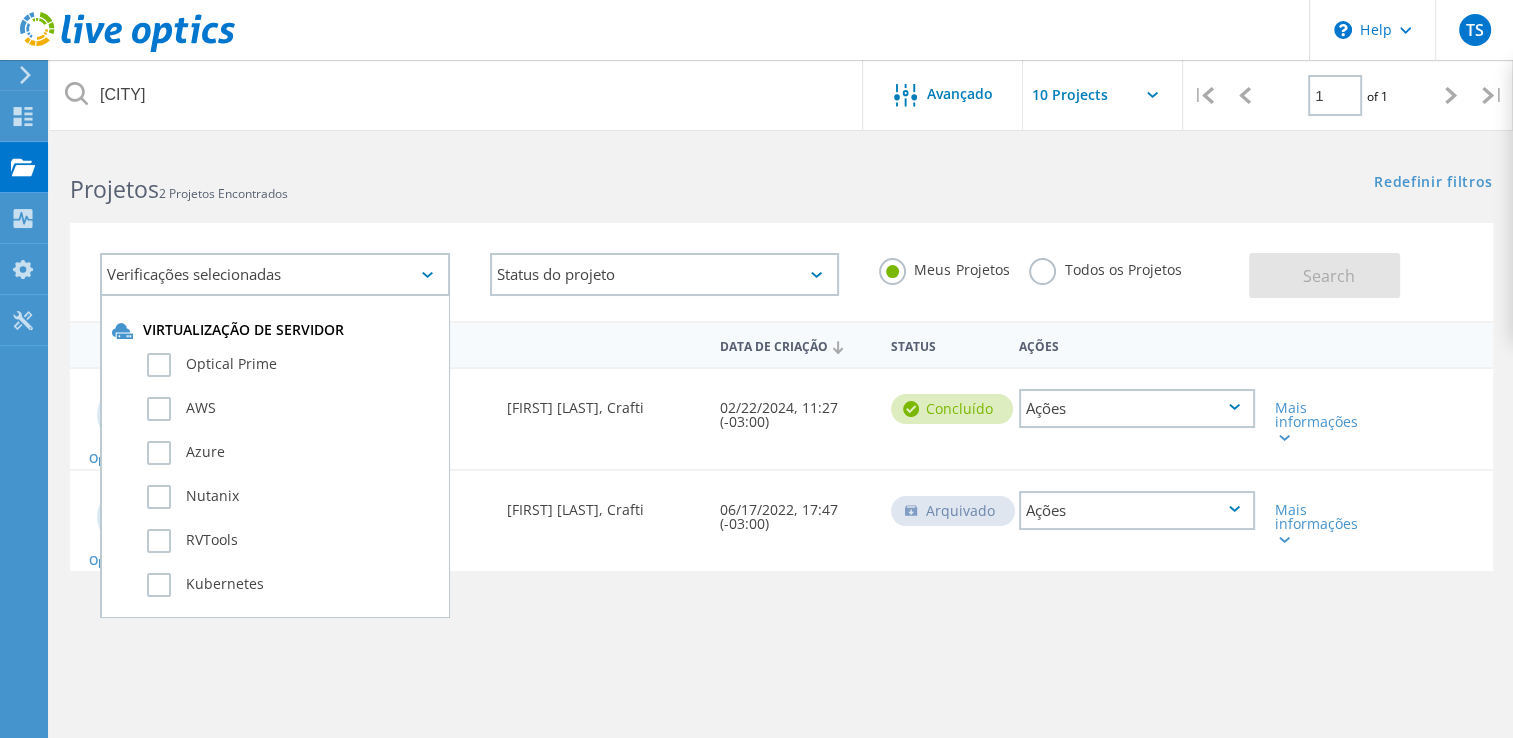 click on "Projetos   2 Projetos Encontrados" 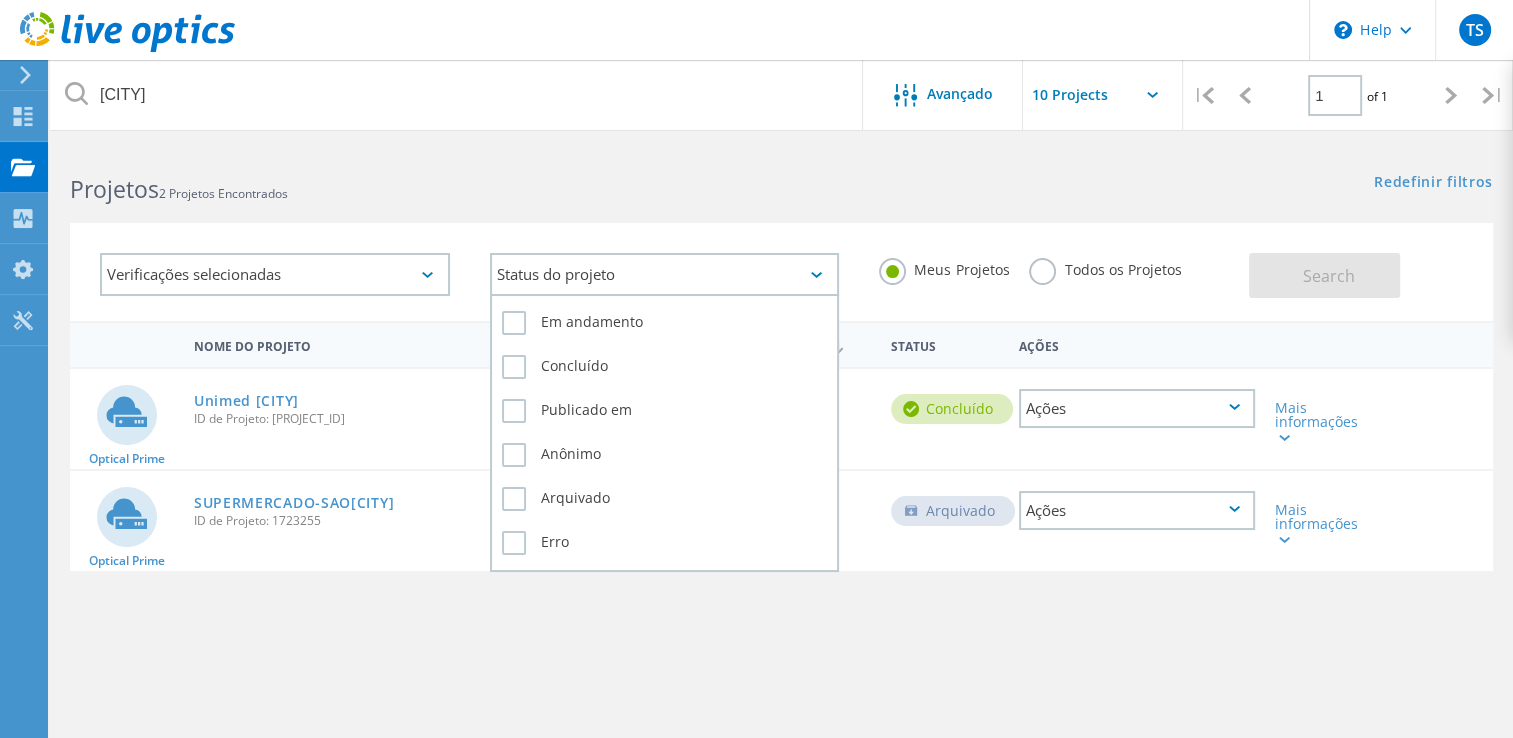 click on "Status do projeto" 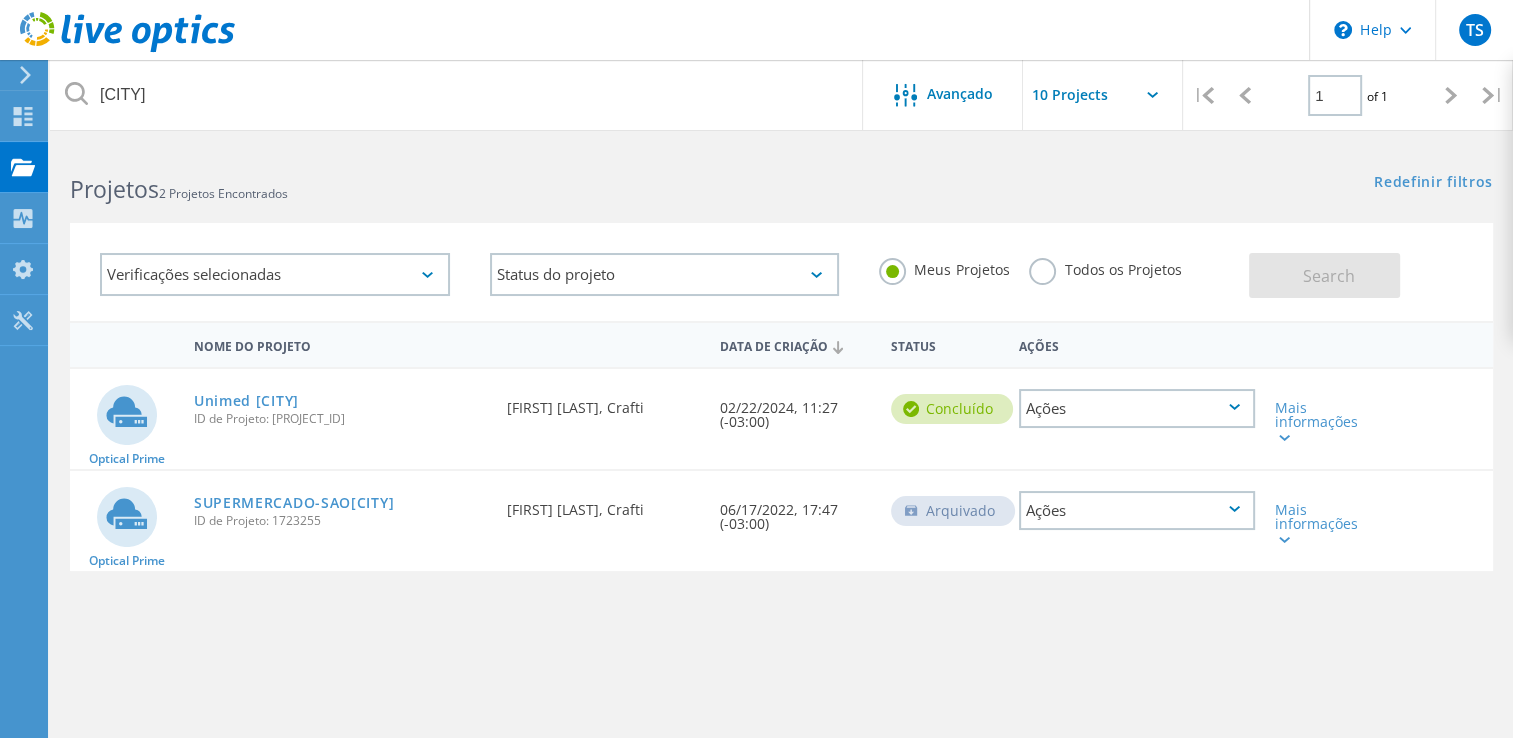 click on "Todos os Projetos" 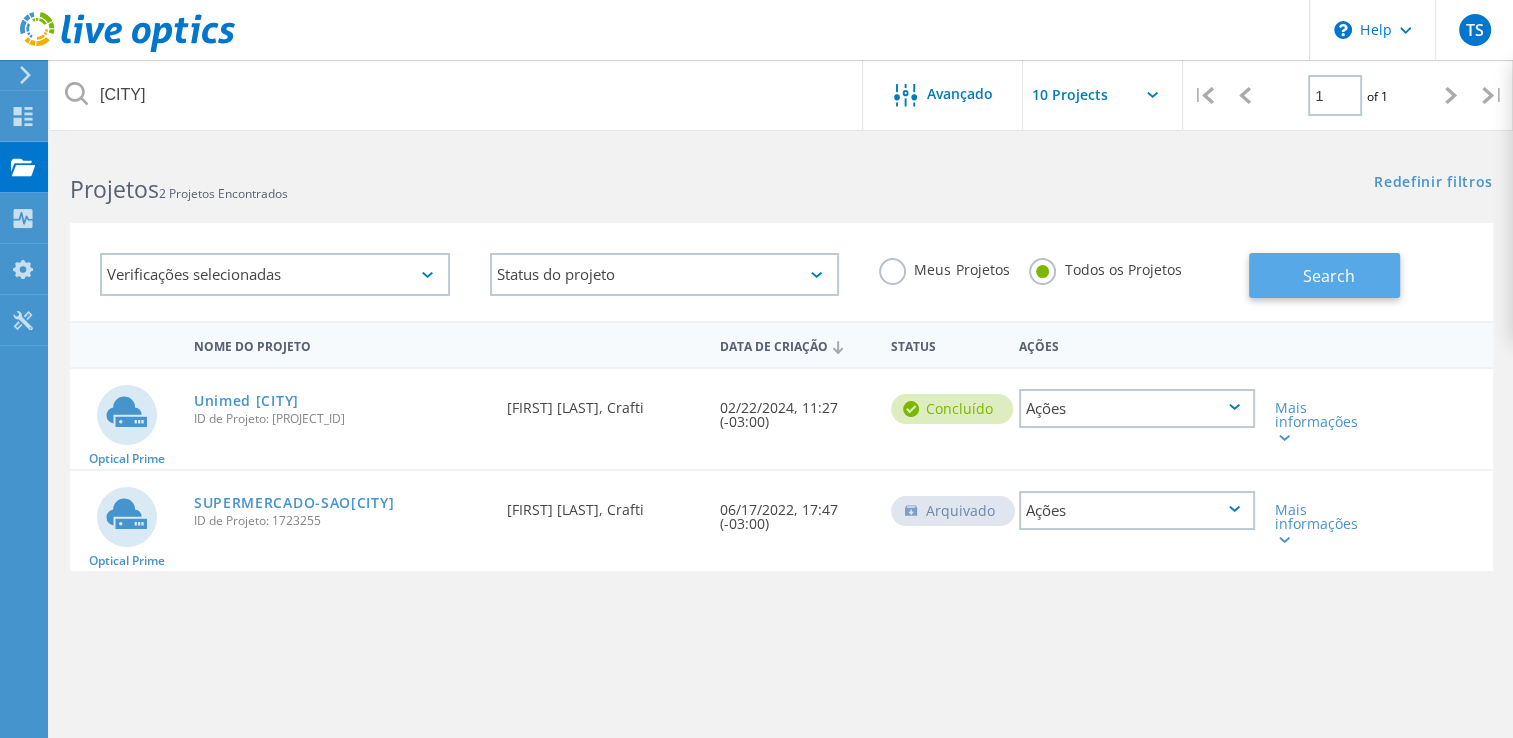 click on "Search" 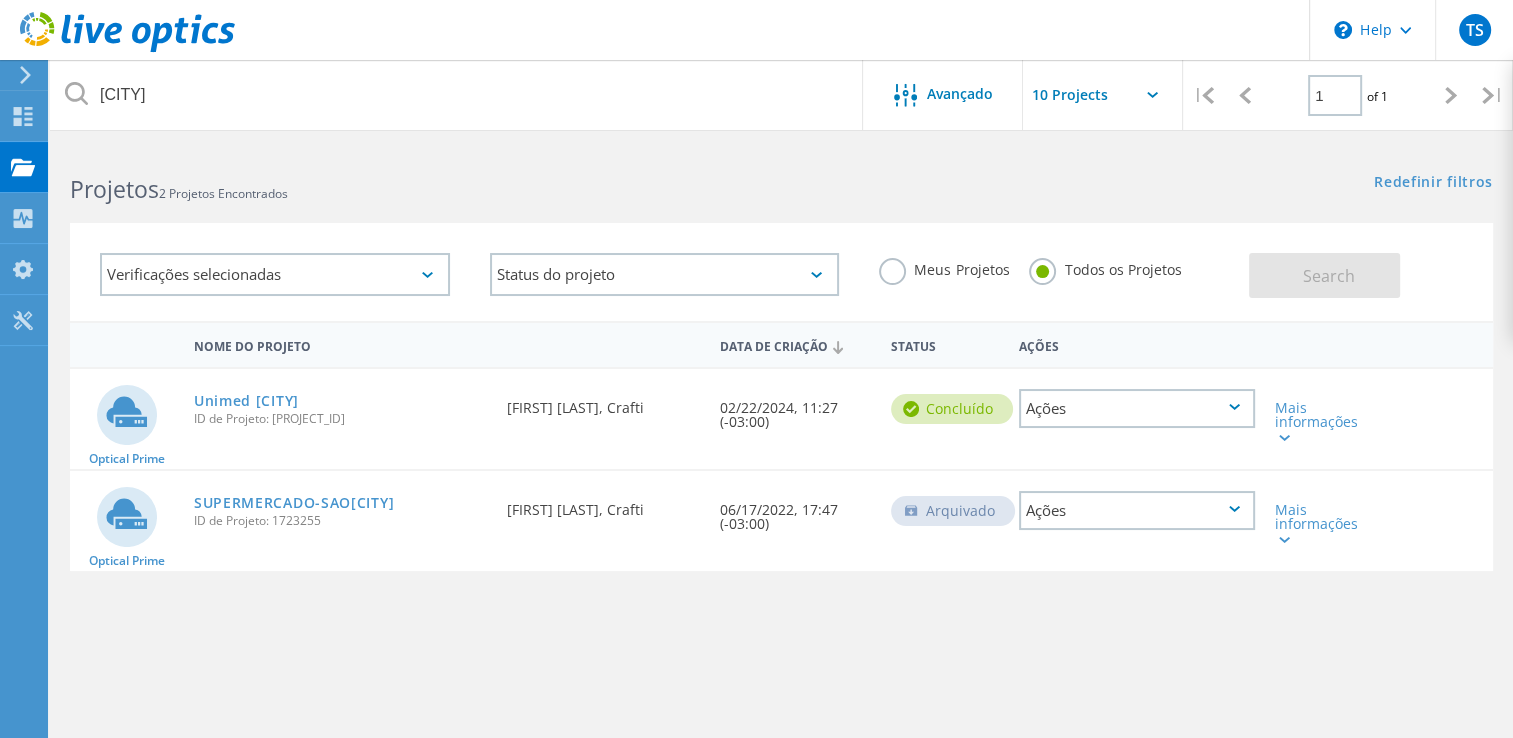 click on "Verificações selecionadas" 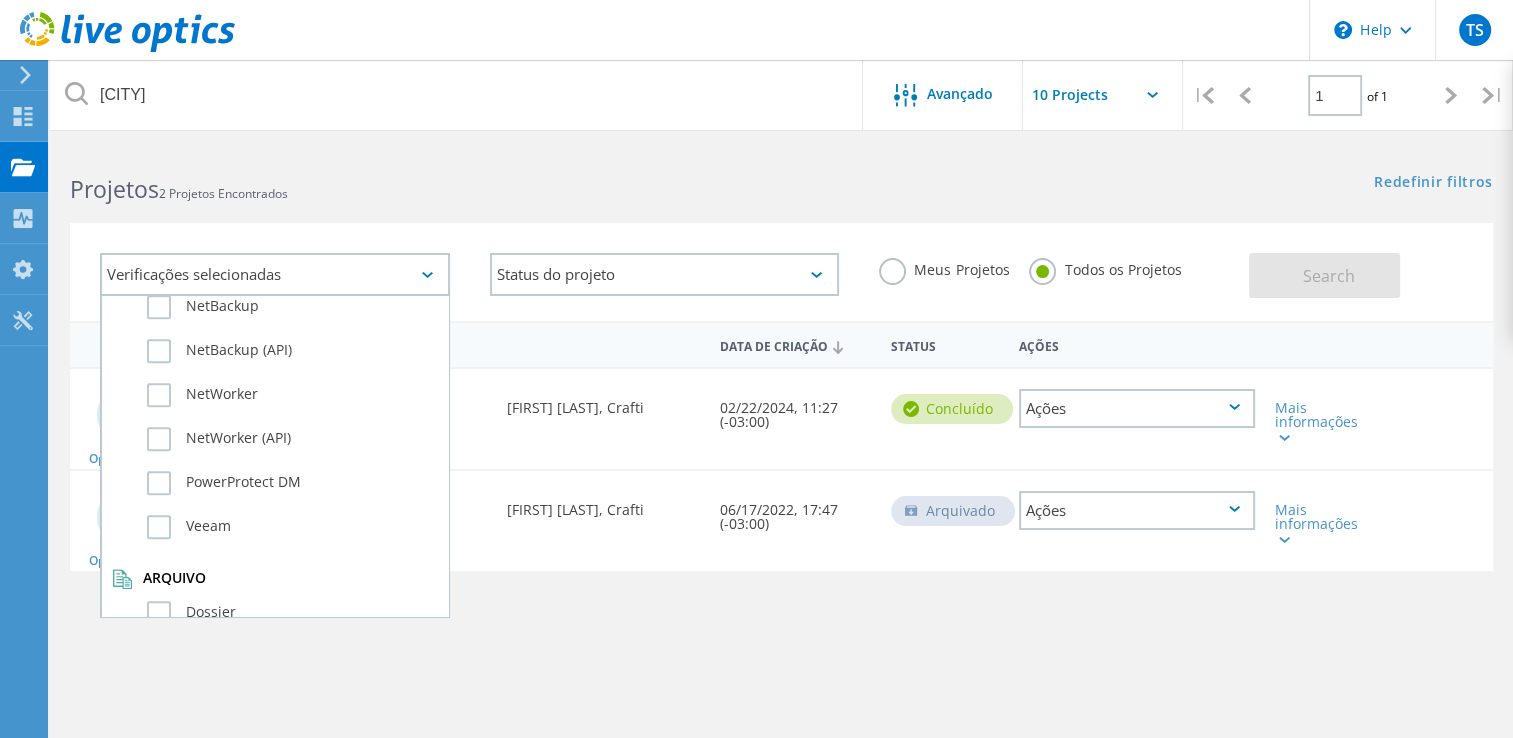 scroll, scrollTop: 1378, scrollLeft: 0, axis: vertical 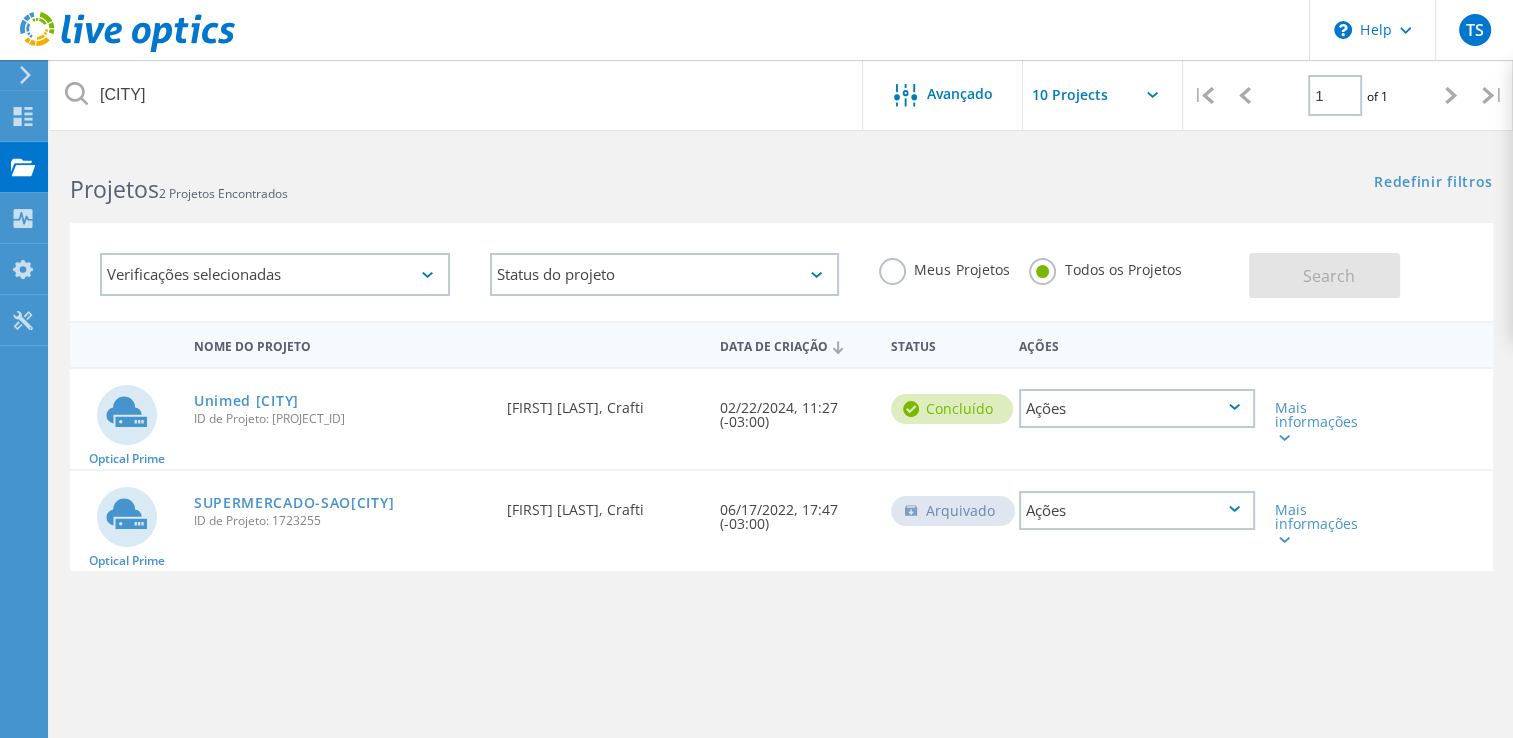 click on "Nome do Projeto      Data de Criação   Status  Ações        Optical Prime  Unimed [CITY]  ID de Projeto: [PROJECT_ID]  Solicitado por  [FIRST] [LAST], Crafti  Data de Criação  02/22/2024, 11:27 (-03:00)   Concluído
Ações   Mais informações  Execuções de Collector 1 Servidores 3 Discos 6 Discos de cluster 5 ID de Projeto [PROJECT_ID] ID de negociação do SFDC 0 Duração 05:00:01:32 Horário de início 02/22/2024, 11:27 (-03:00) Horário de término 02/27/2024, 11:28 (-03:00) Capacity local utilizada 3011 Capacity compartilhada utilizada 7260 Capacity de pico 252 IOPS [NUMBER], [NUMBER] Proporção de Read/Write 67% / 33      Optical Prime  SUPERMERCADO-SAO[CITY]  ID de Projeto: [PROJECT_ID]  Solicitado por  [FIRST] [LAST], Crafti  Data de Criação  06/17/2022, 17:47 (-03:00)   Arquivado
Ações   Mais informações  Execuções de Collector 1 Servidores 1 Discos 2 Discos de cluster 0 ID de Projeto [PROJECT_ID] ID de negociação do SFDC 0 Duração 01:14:32:19 Horário de início Horário de término 416" 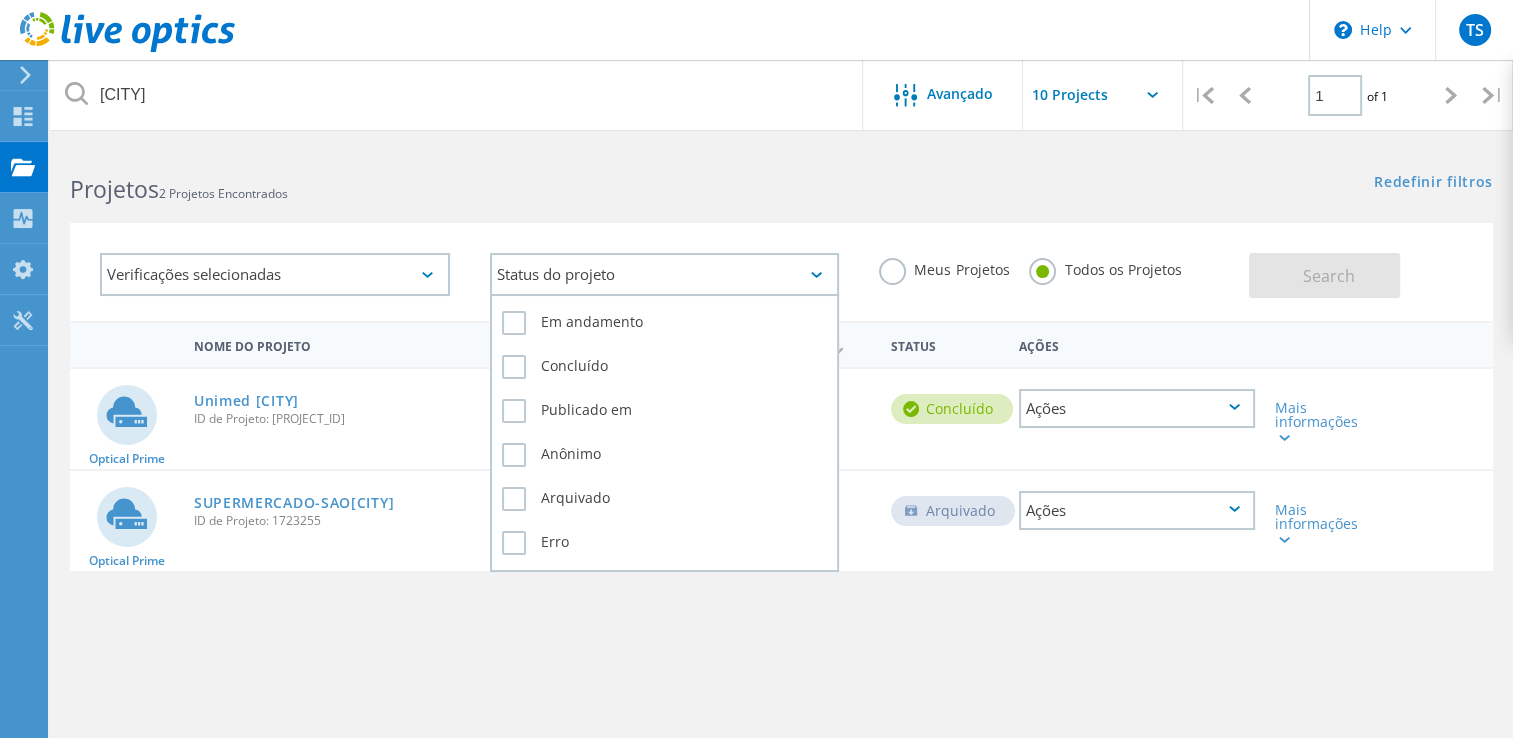 click on "Status do projeto" 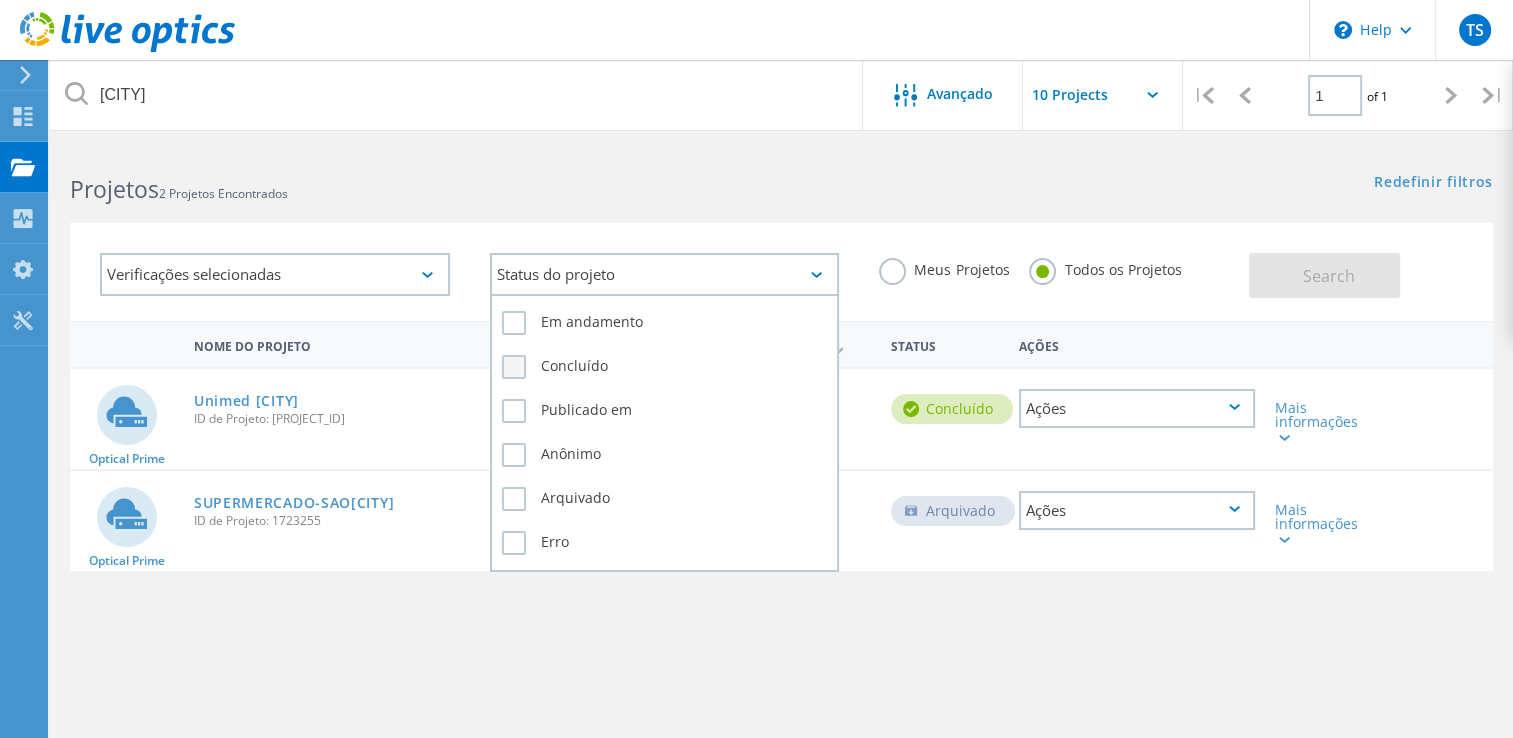 click on "Concluído" 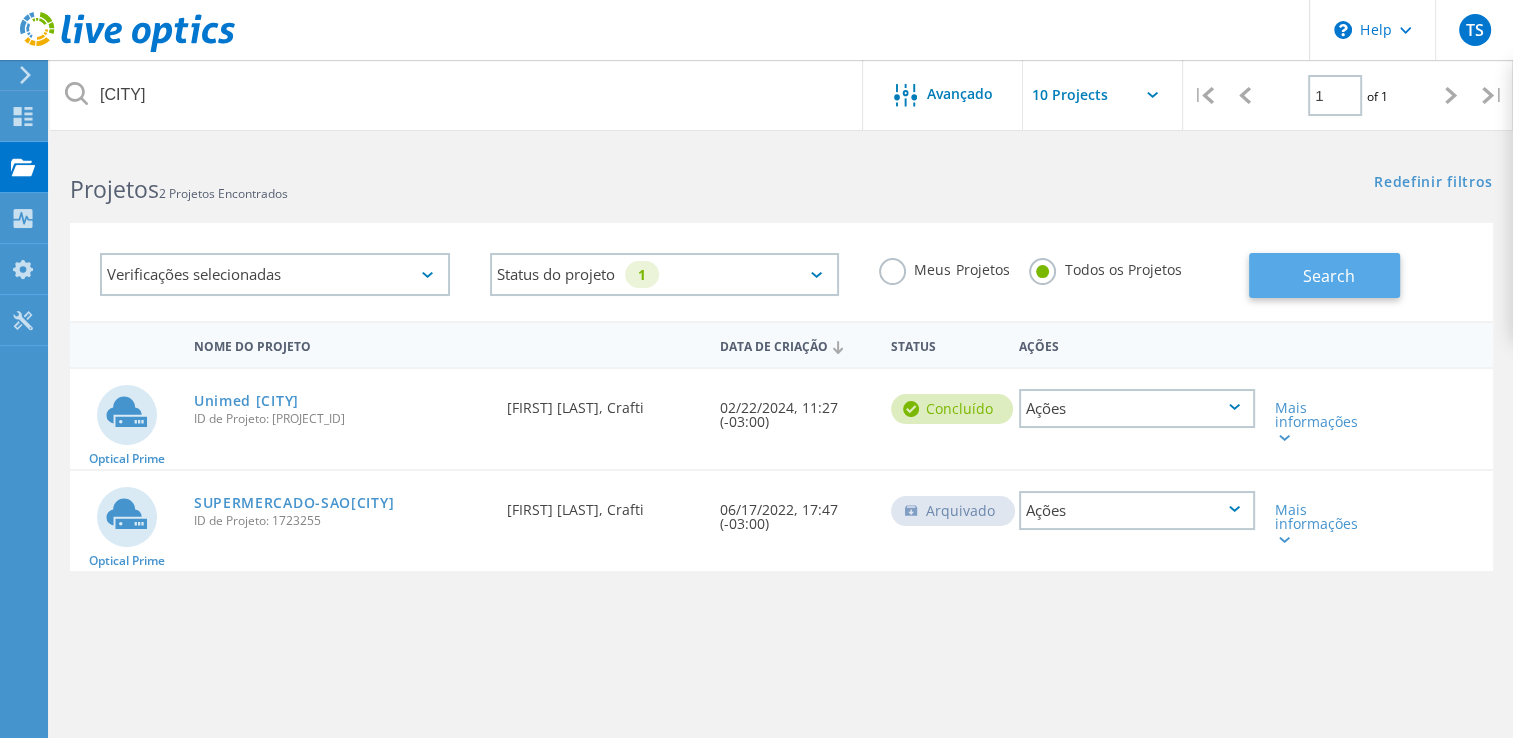 click on "Search" 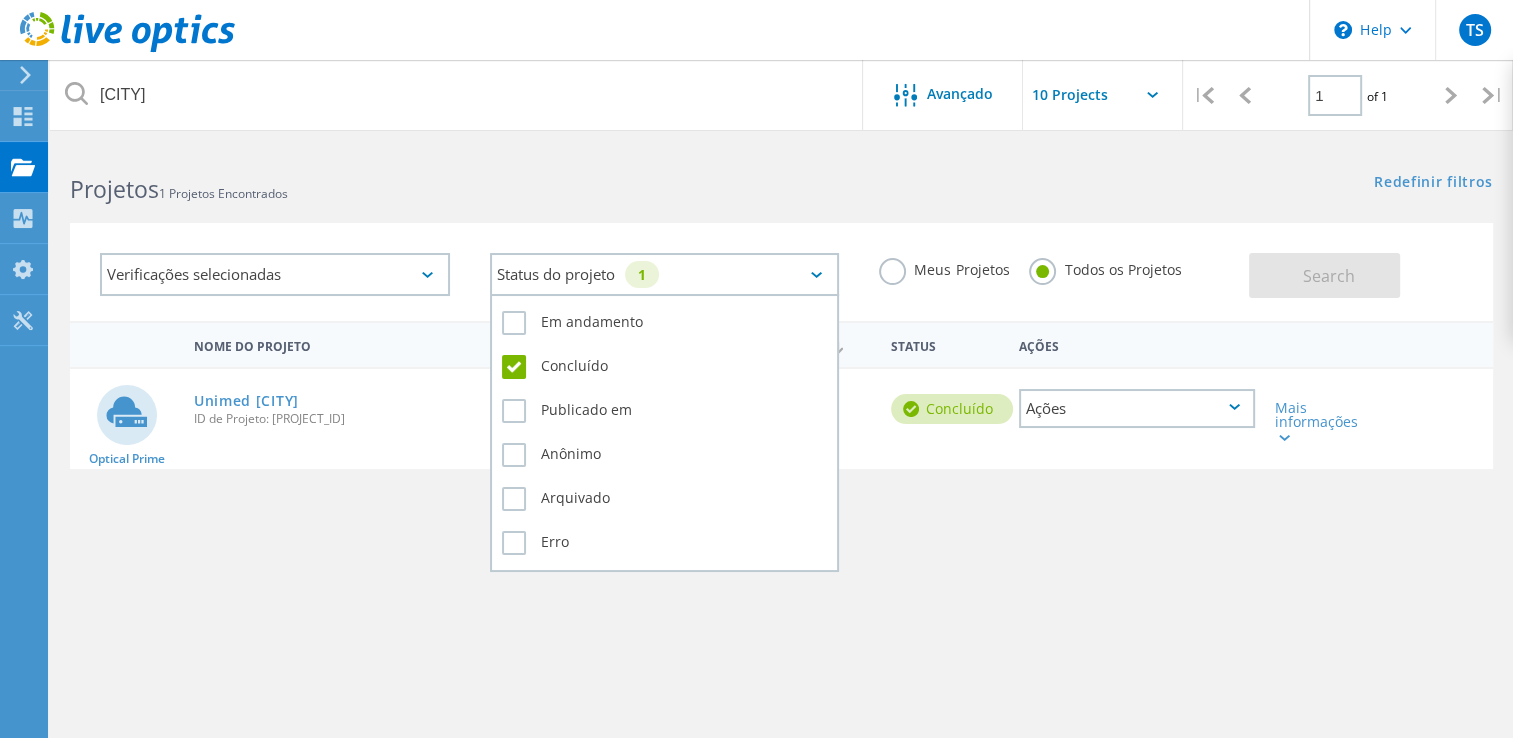 click on "Status do projeto   1" 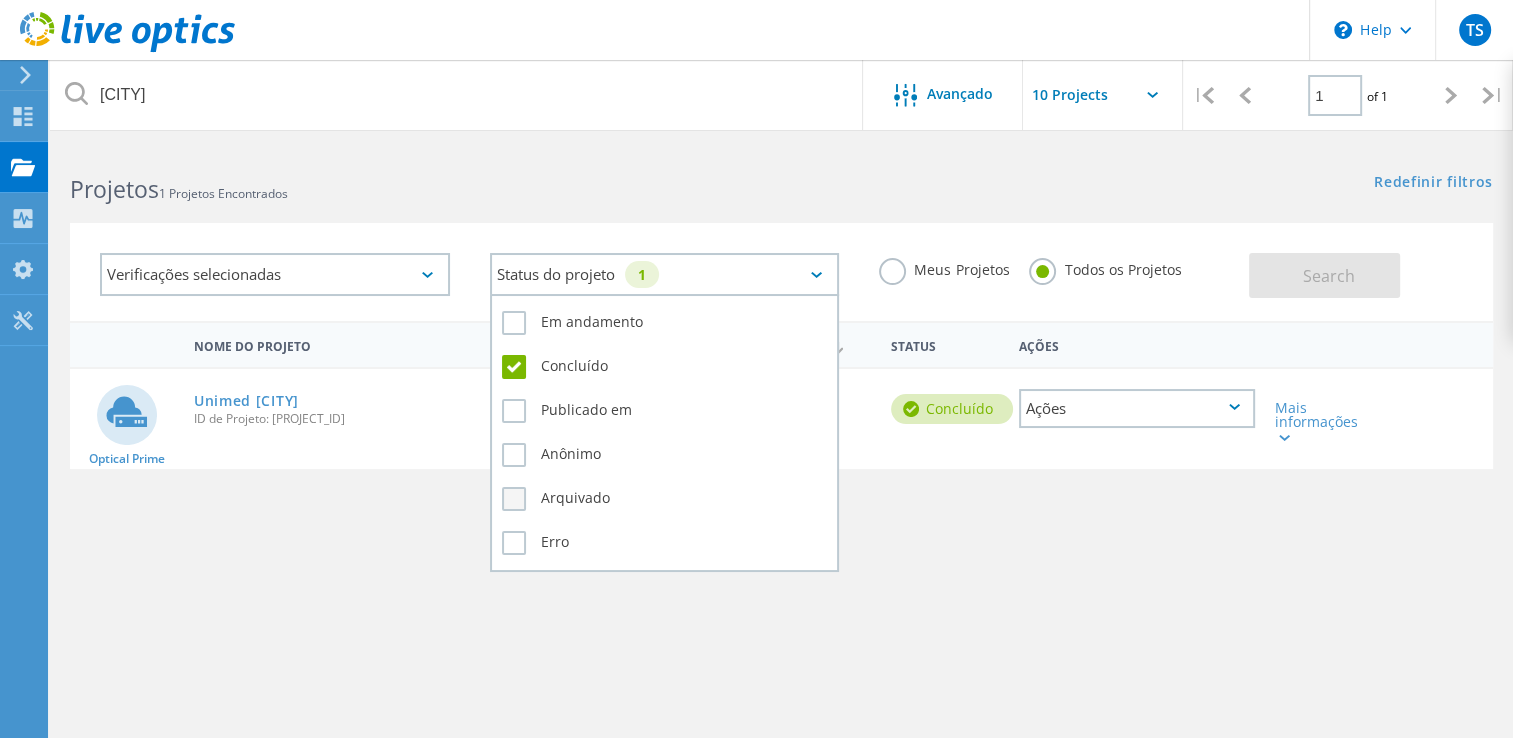 click on "Arquivado" 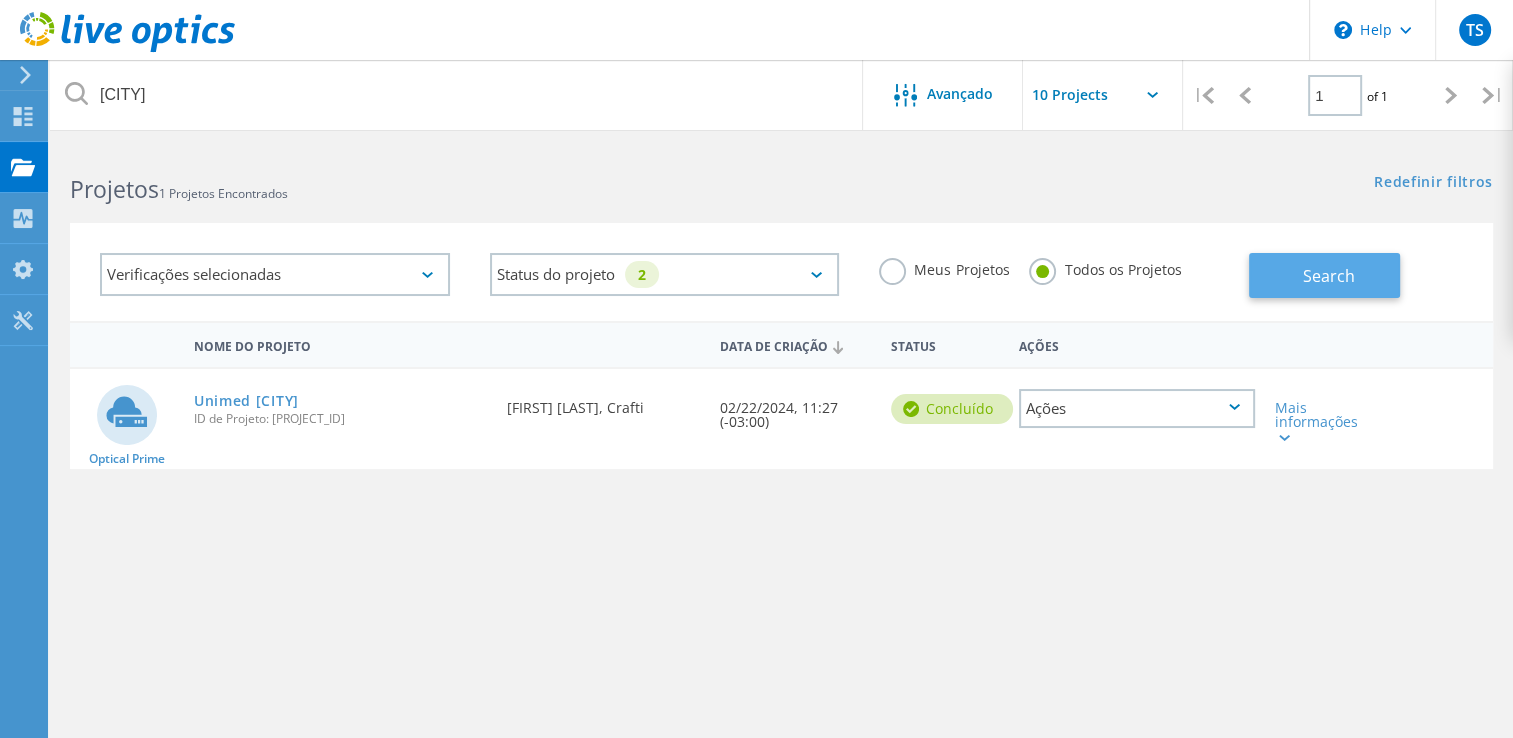click on "Search" 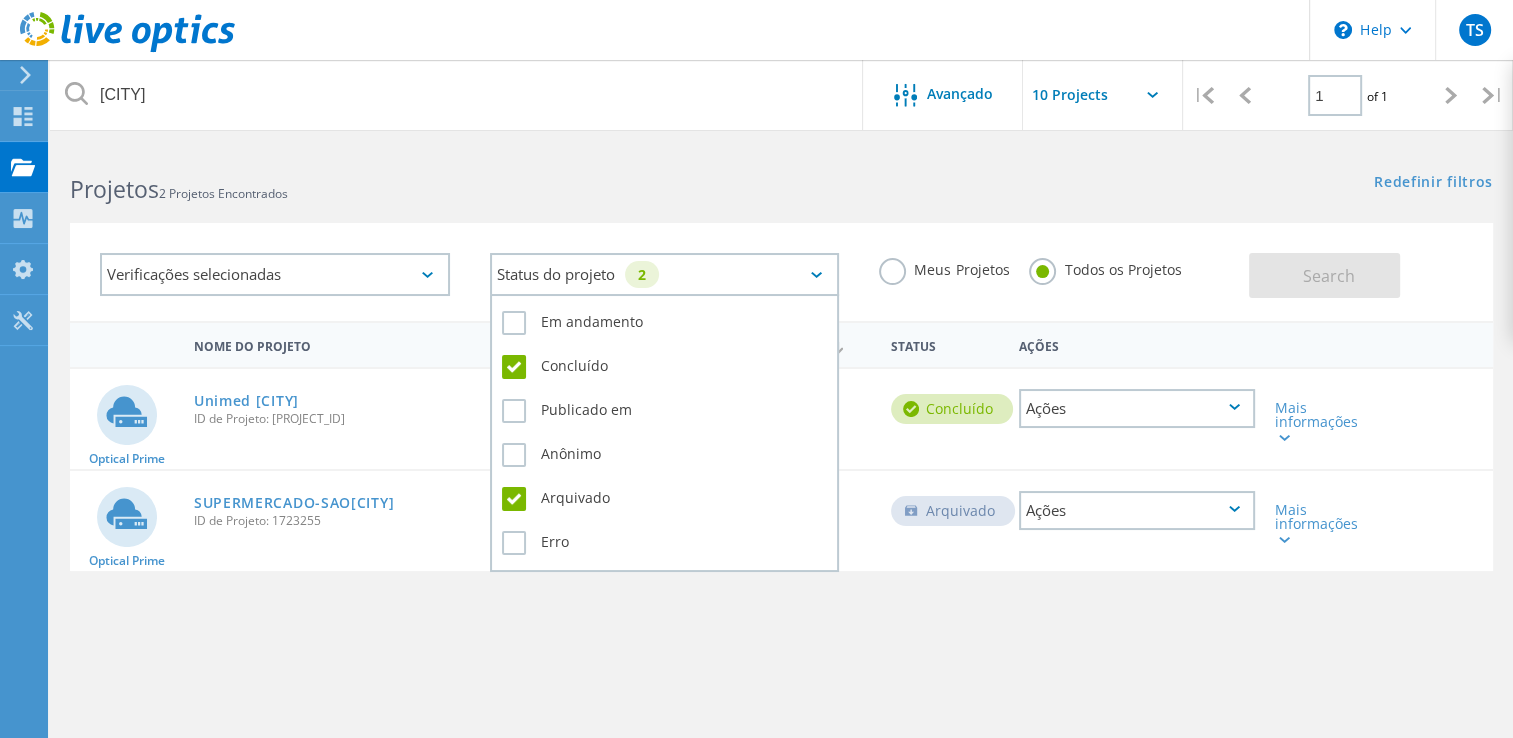 click on "2" 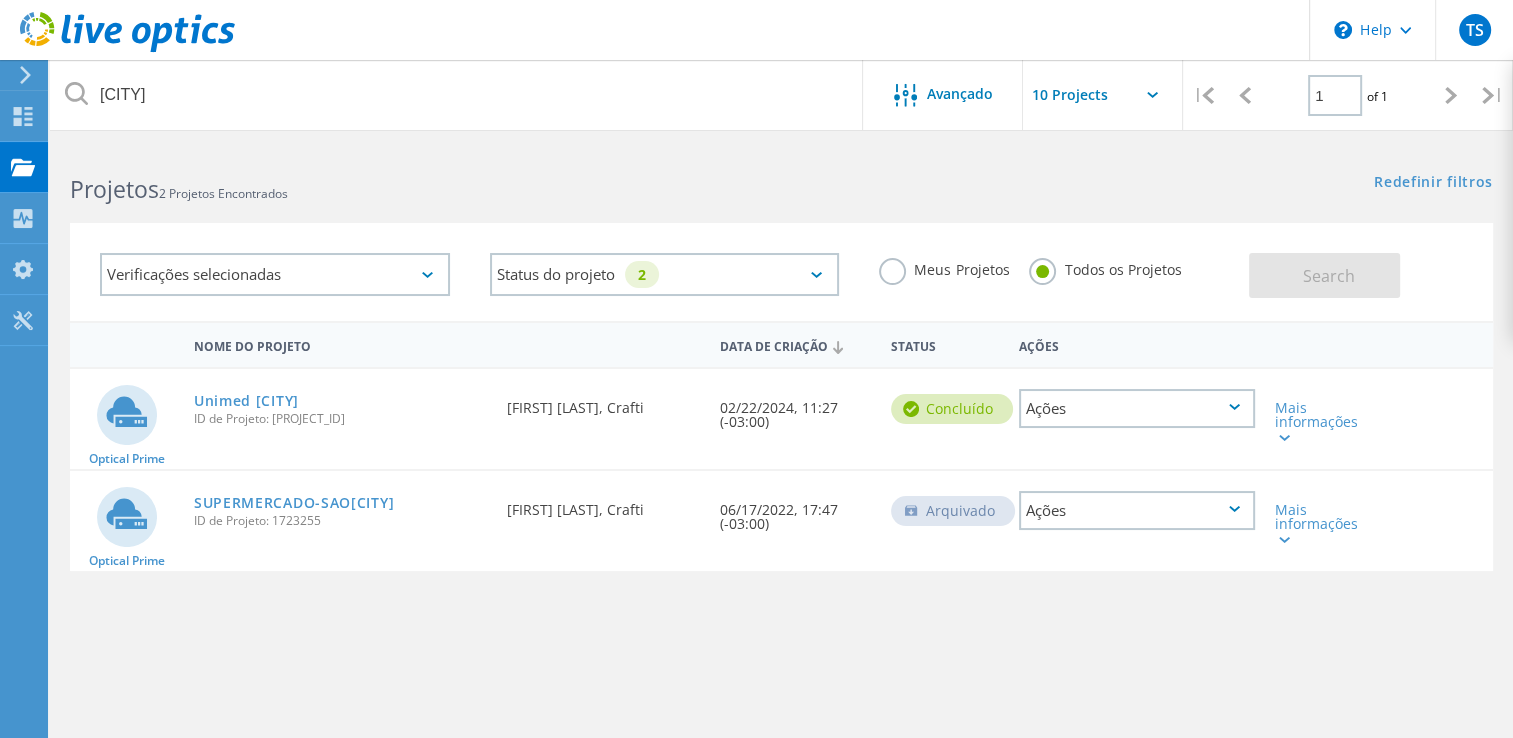 drag, startPoint x: 488, startPoint y: 327, endPoint x: 520, endPoint y: 315, distance: 34.176014 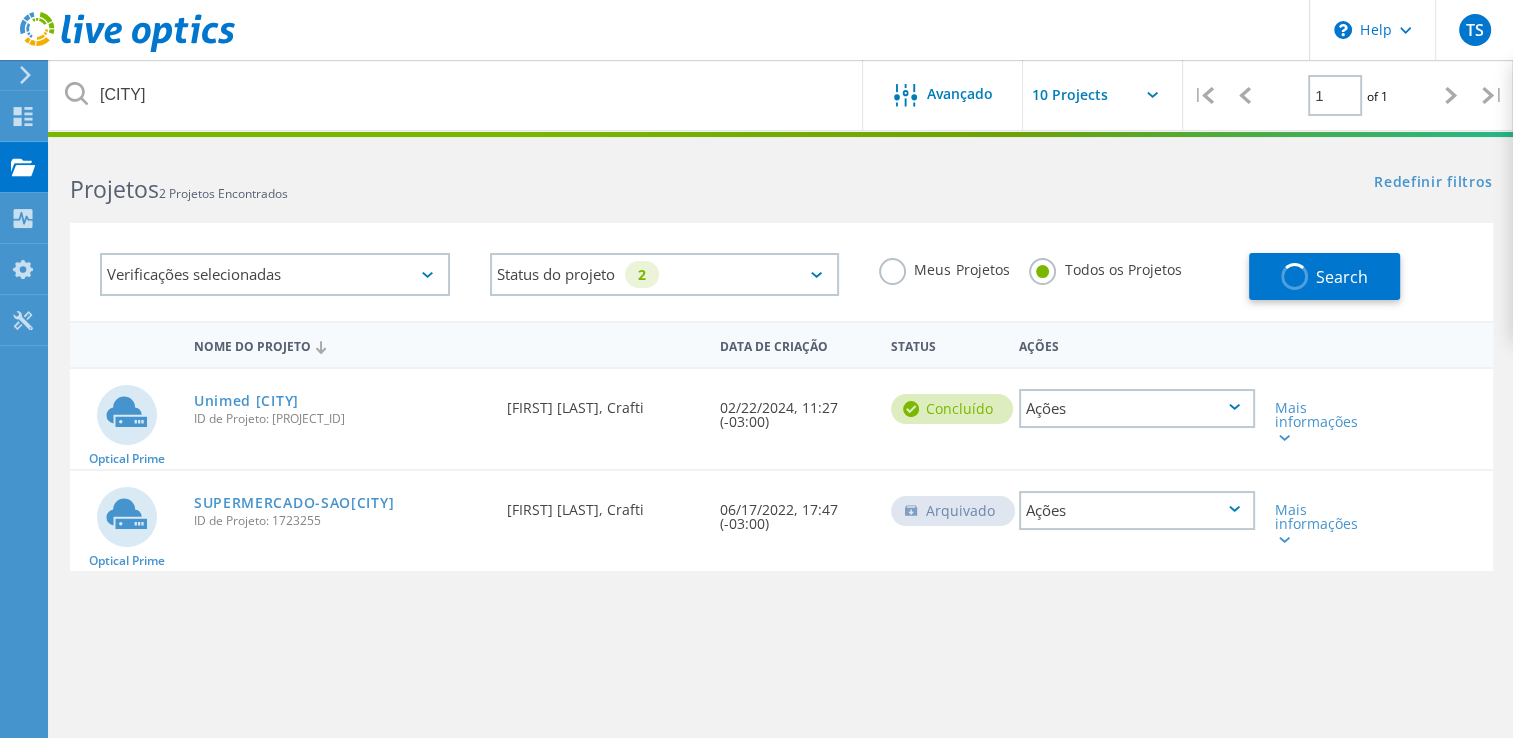 click on "Status do projeto   2  Em andamento Concluído Publicado em Anônimo Arquivado Erro" 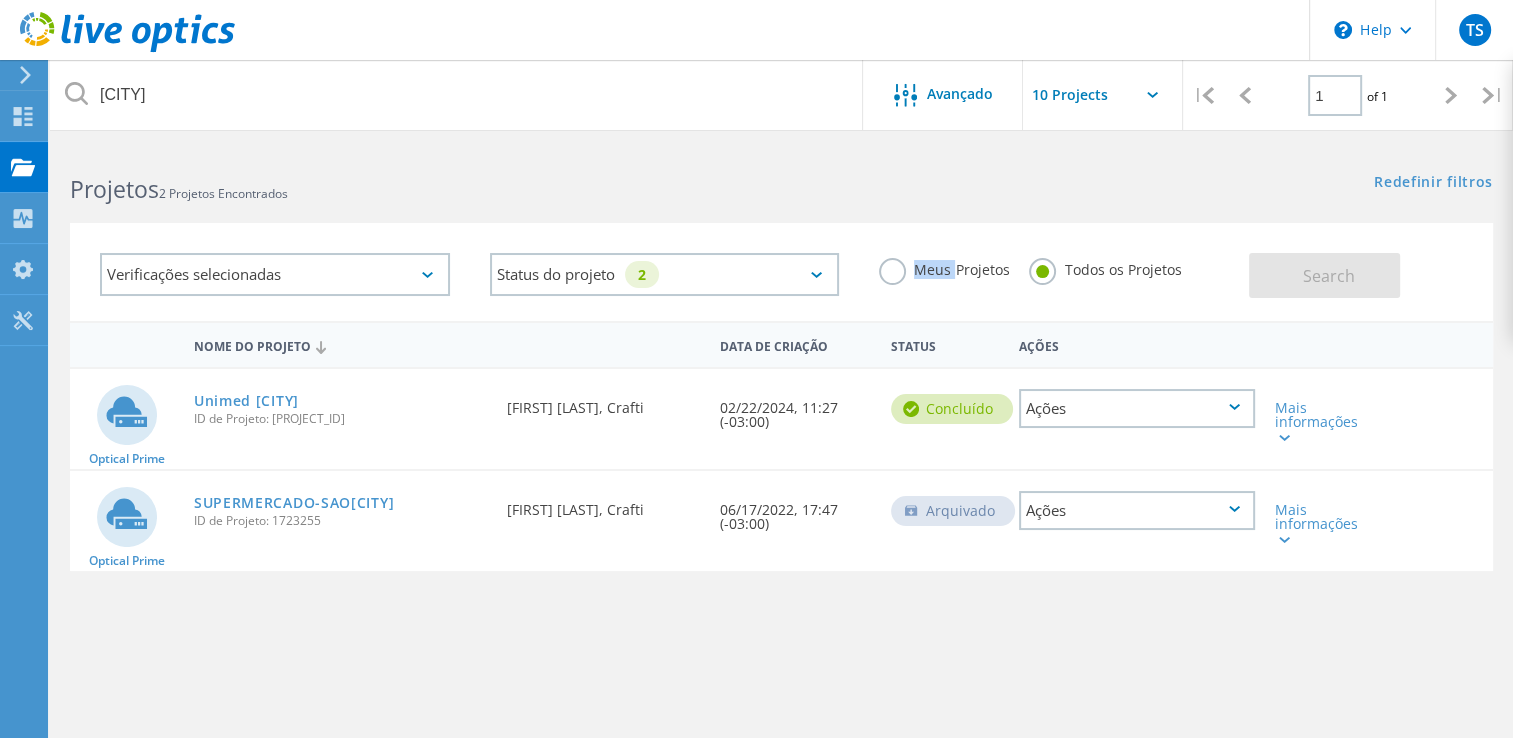 click on "Status do projeto   2  Em andamento Concluído Publicado em Anônimo Arquivado Erro" 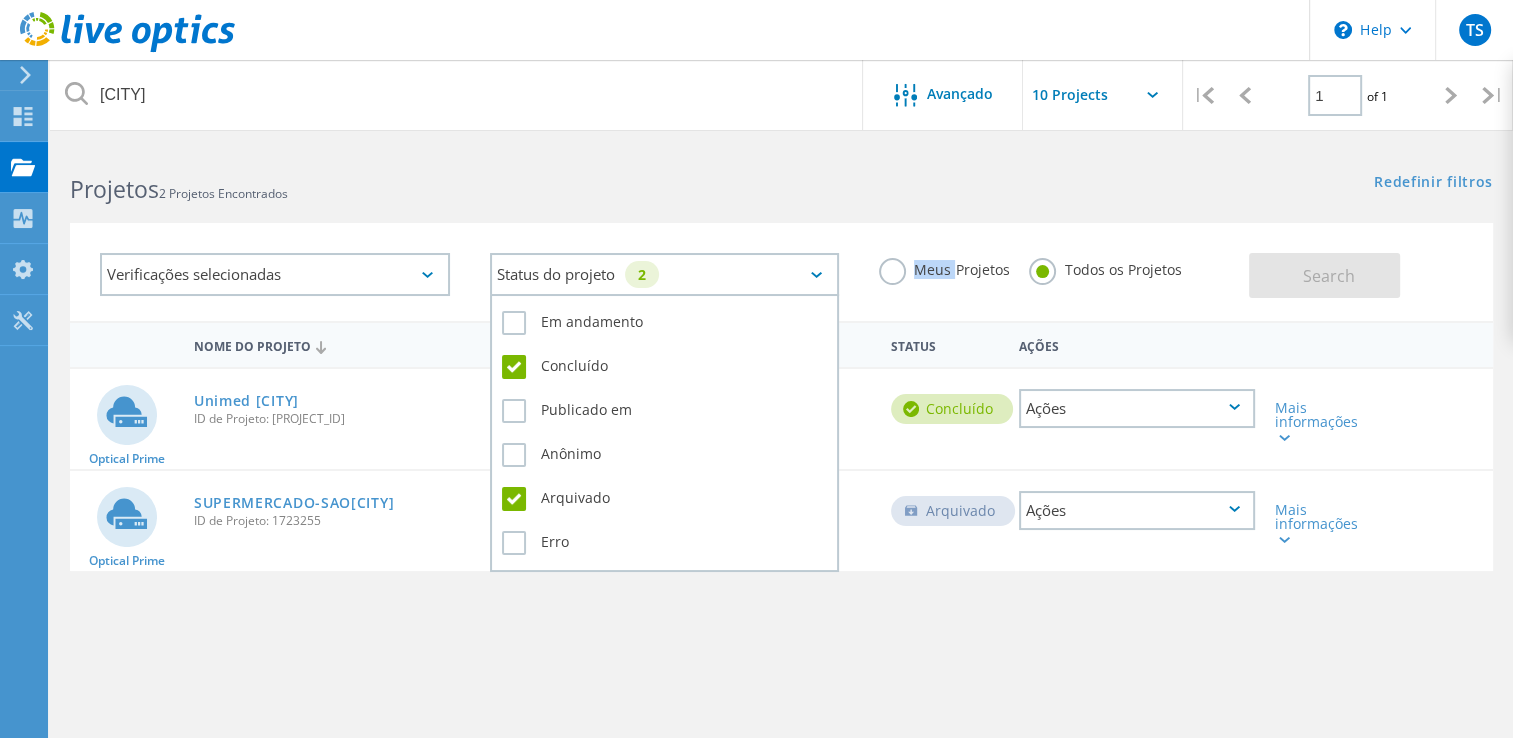 drag, startPoint x: 568, startPoint y: 295, endPoint x: 572, endPoint y: 283, distance: 12.649111 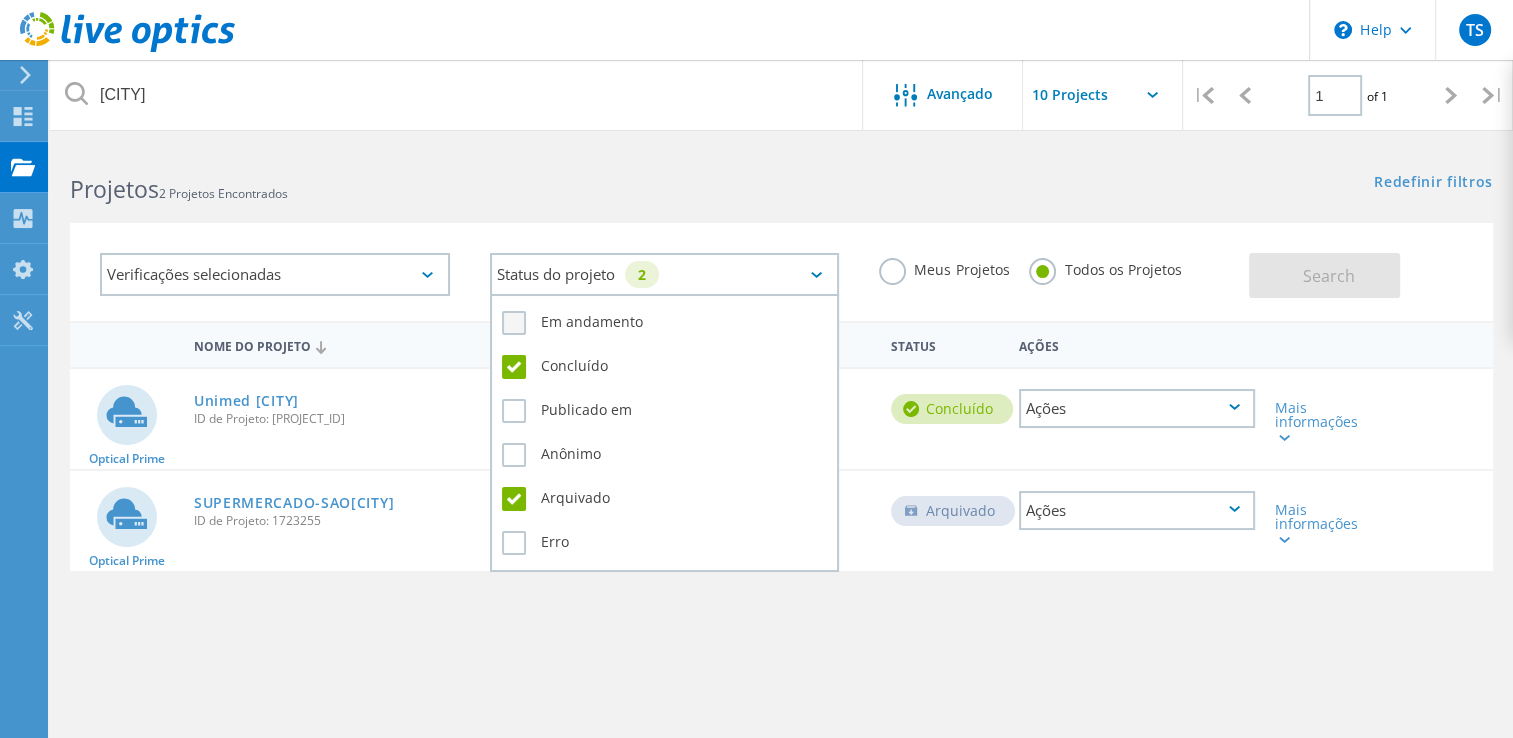 click on "Em andamento" 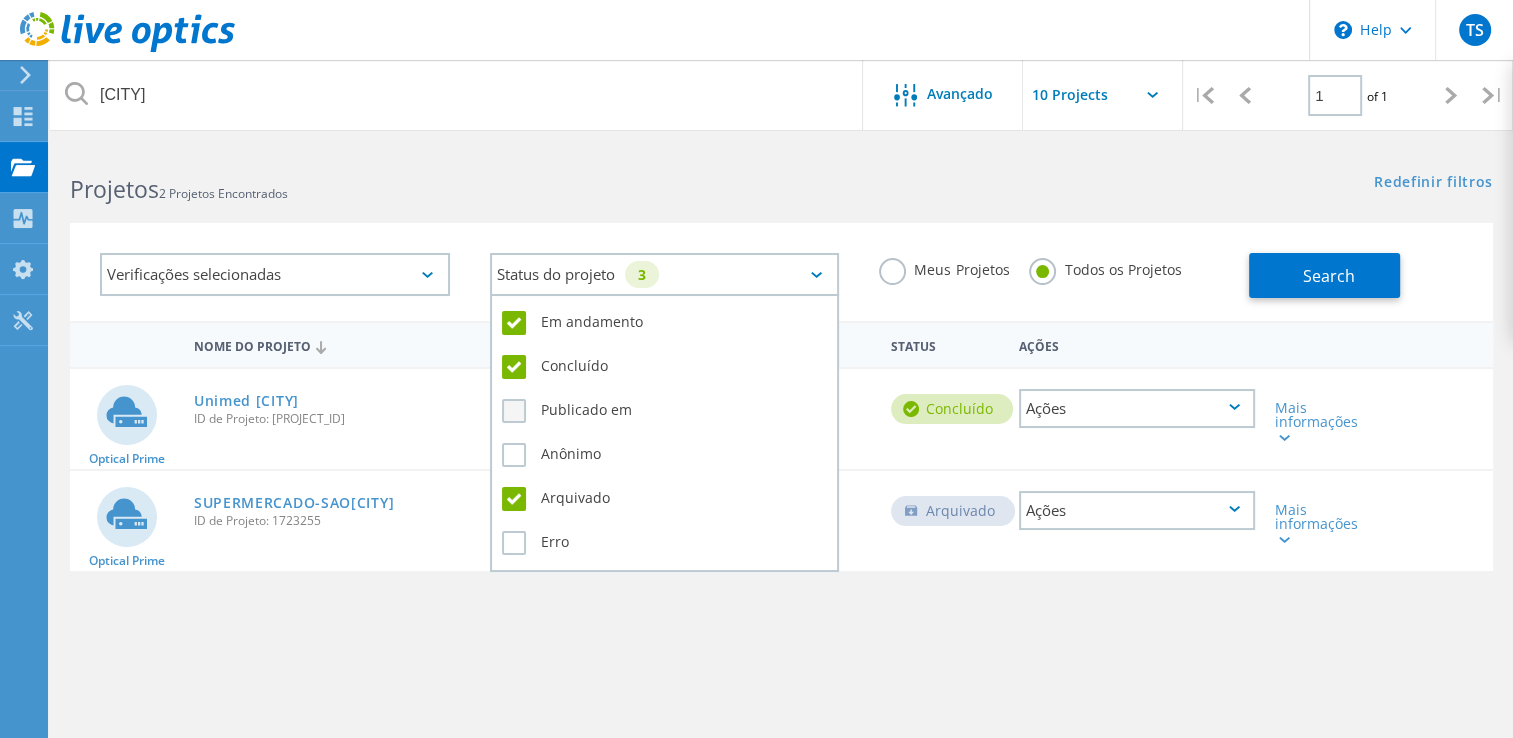 click on "Publicado em" 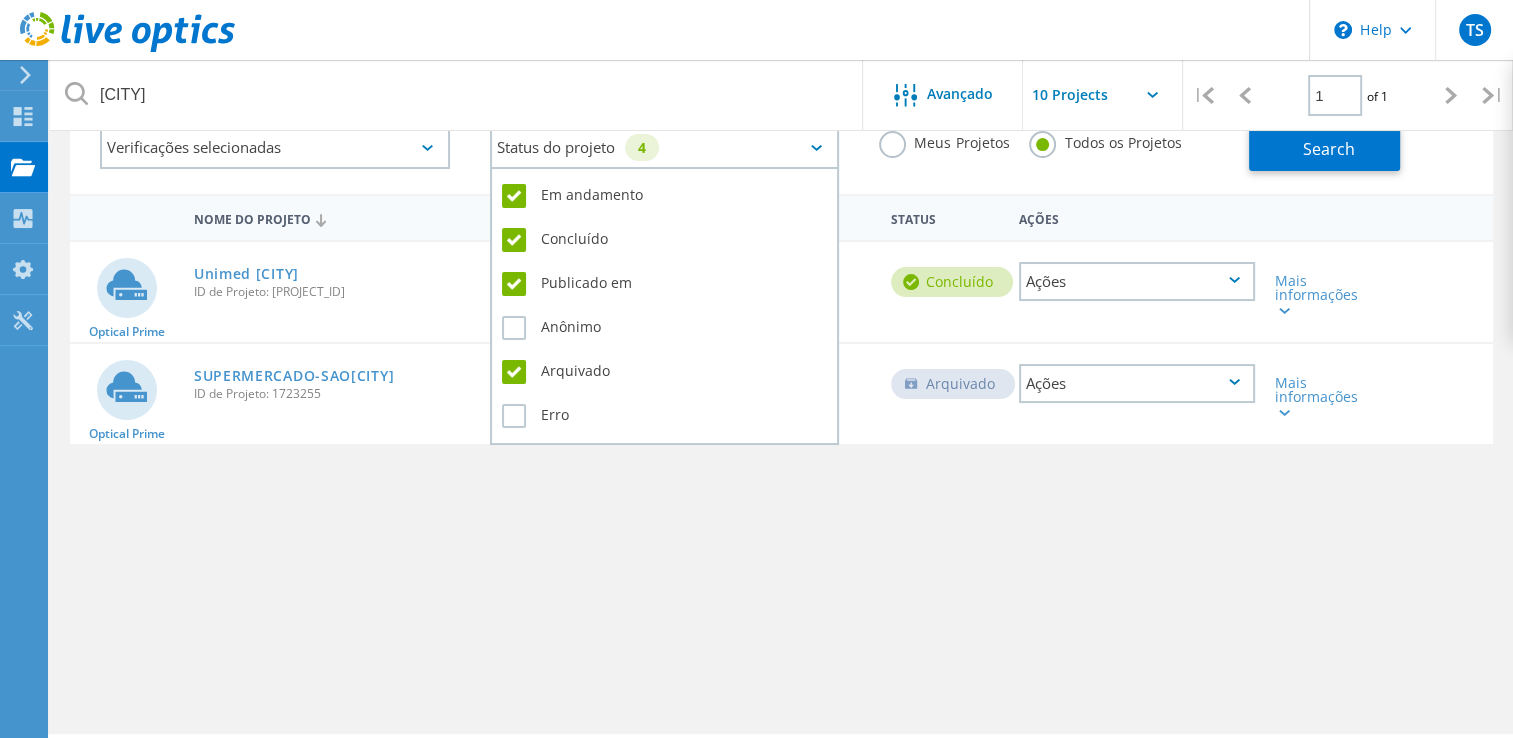 scroll, scrollTop: 133, scrollLeft: 0, axis: vertical 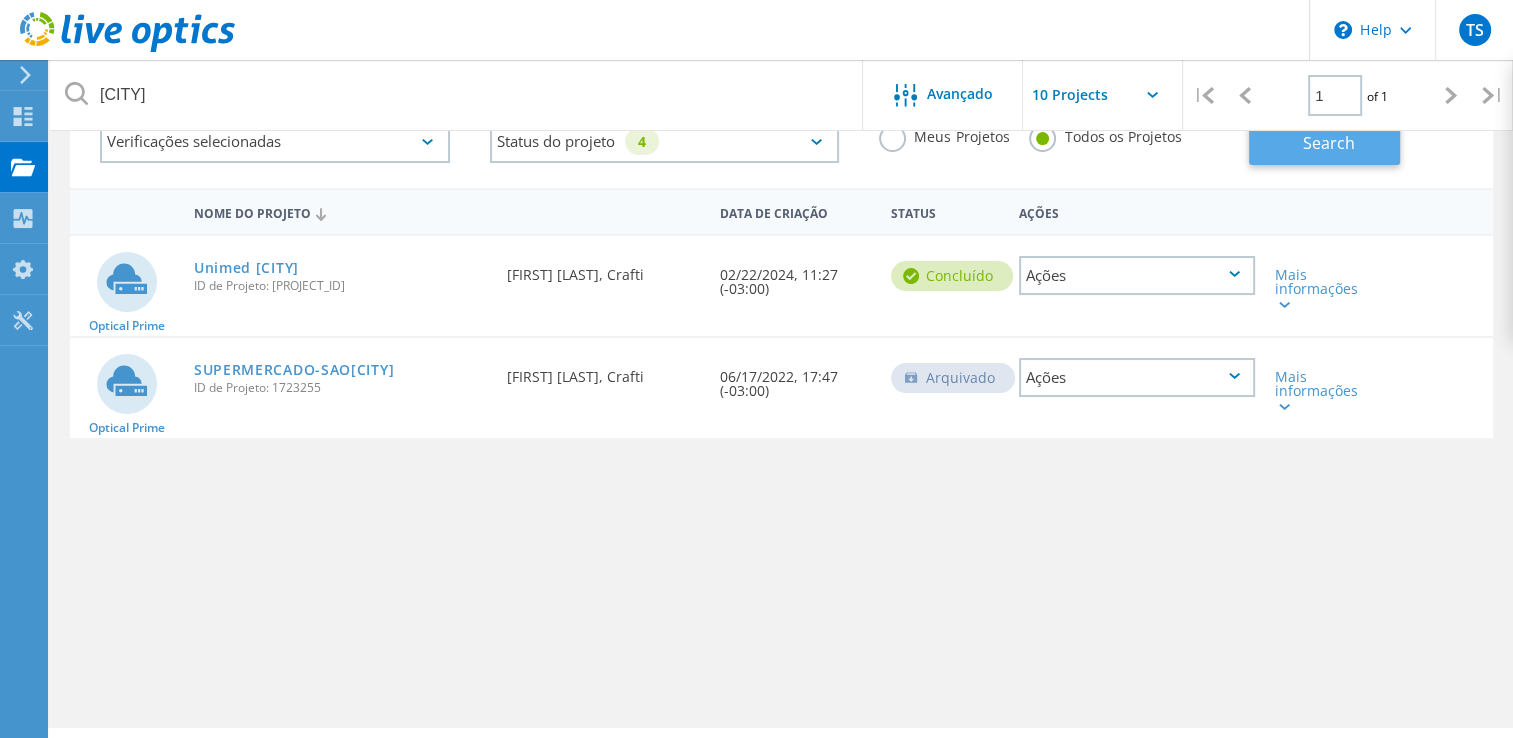 click on "Search" 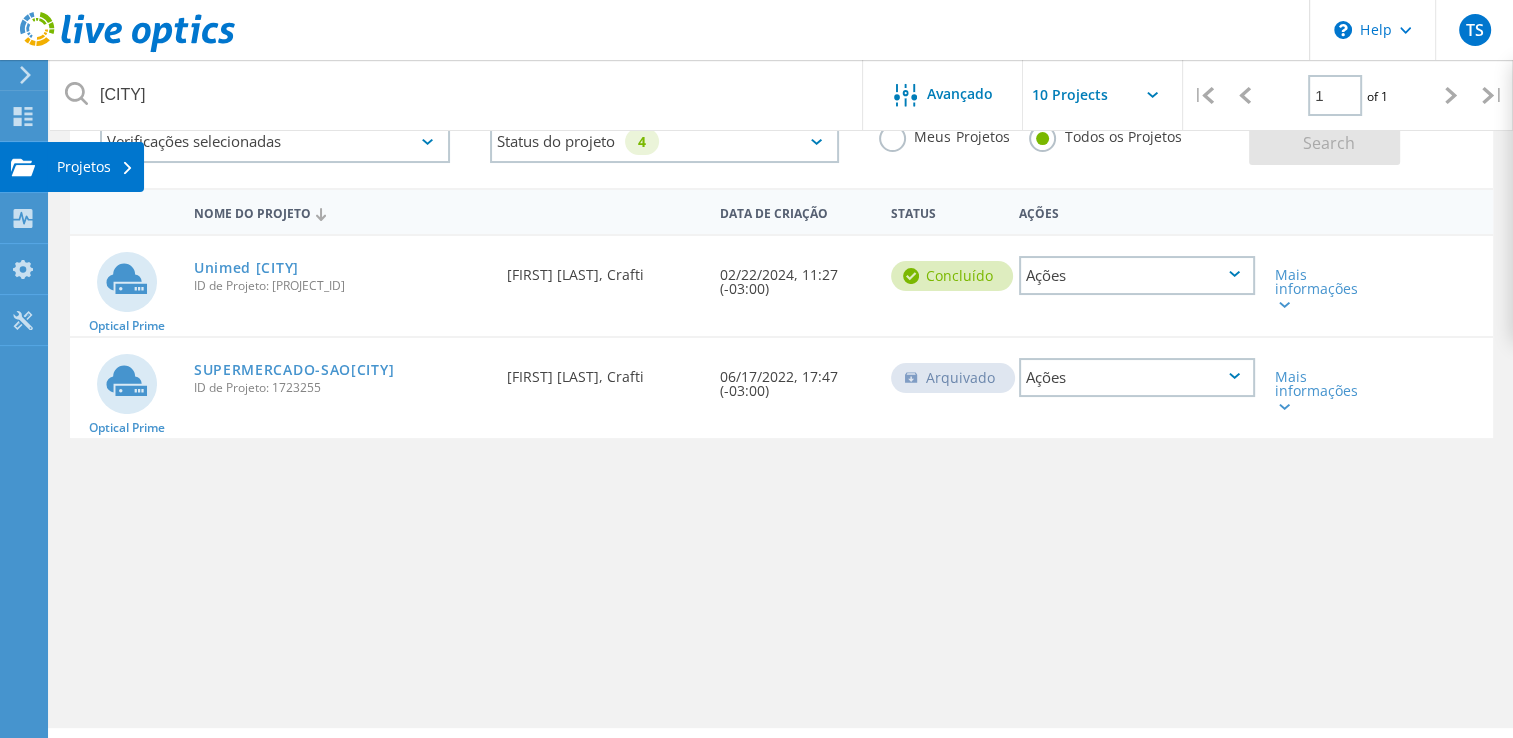 click on "Projetos" at bounding box center [95, 167] 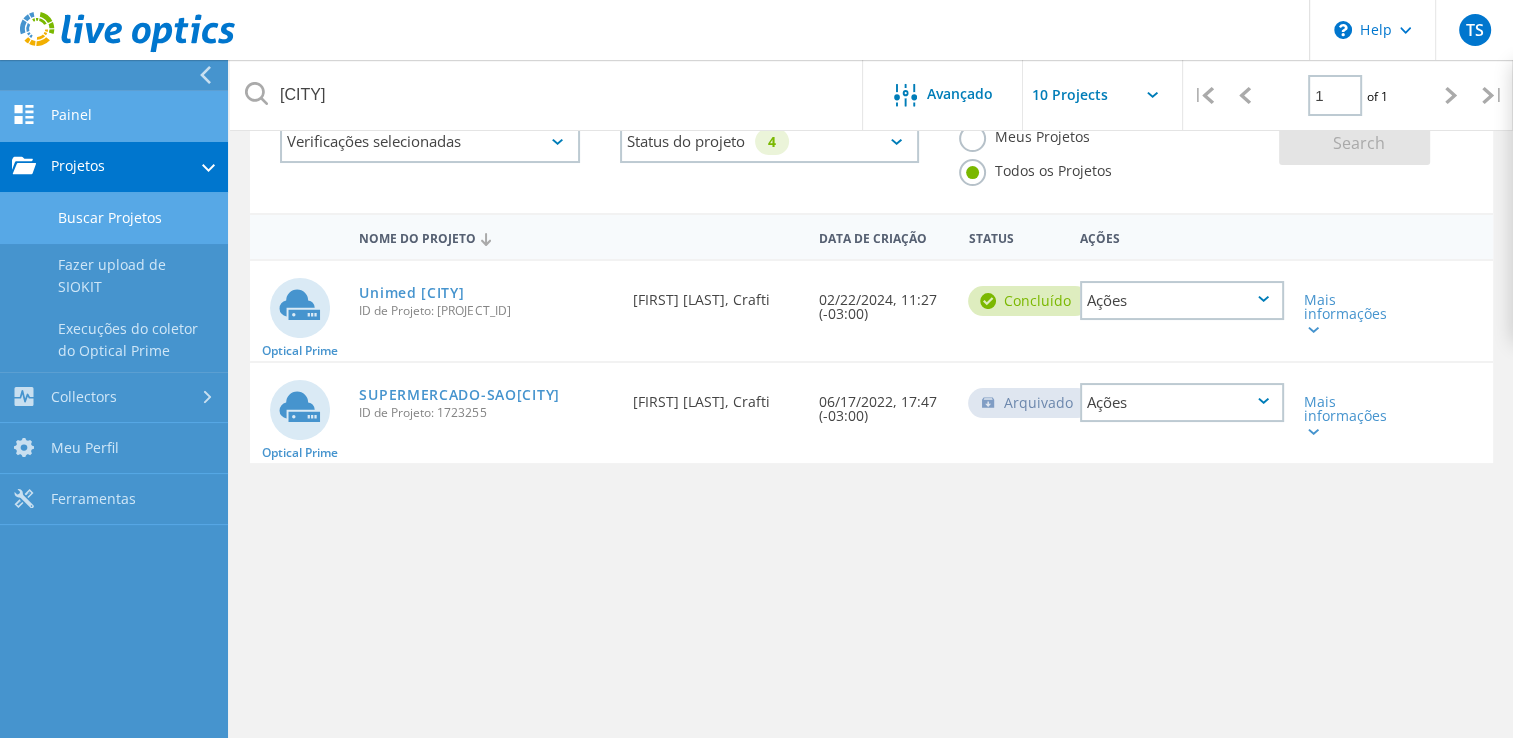 click on "Painel" at bounding box center (114, 116) 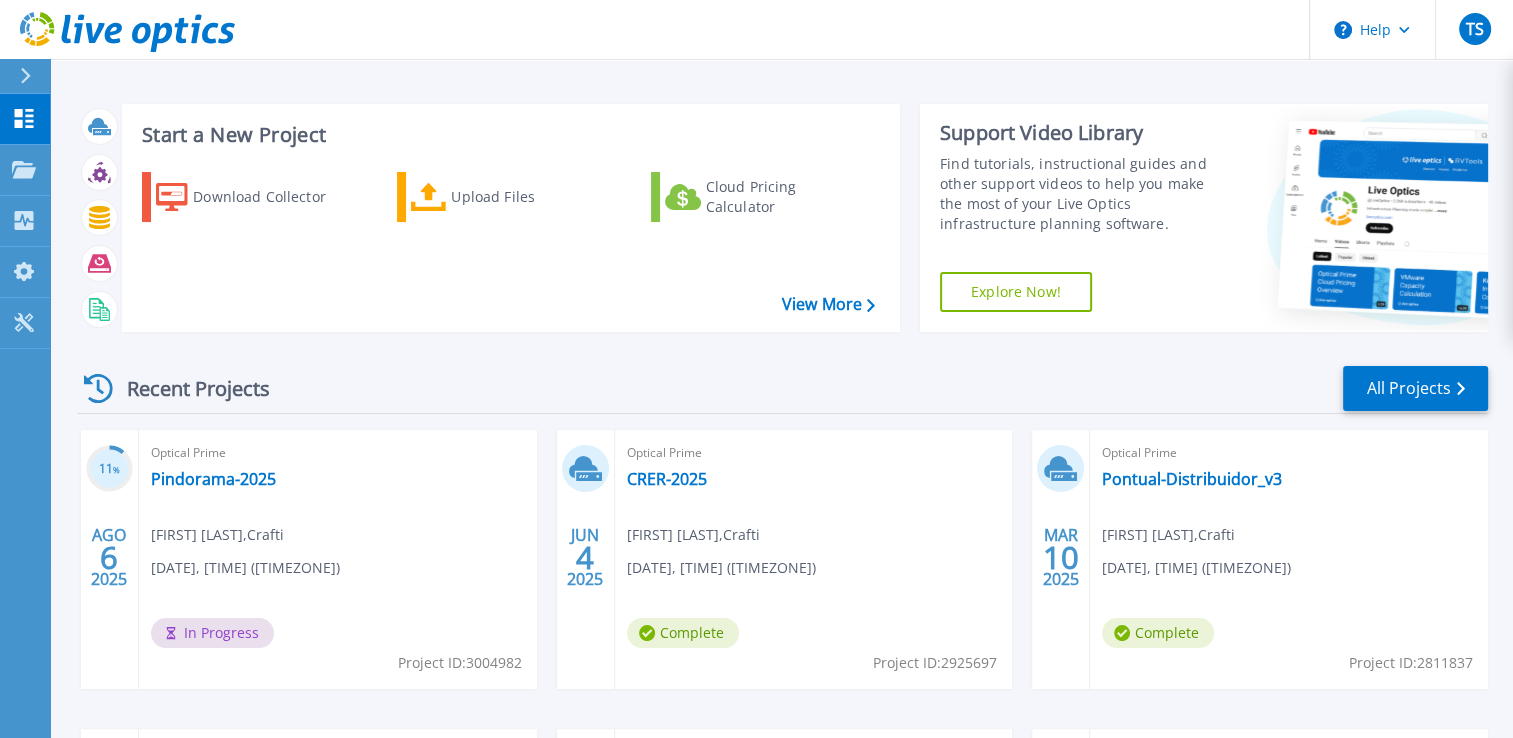 scroll, scrollTop: 0, scrollLeft: 0, axis: both 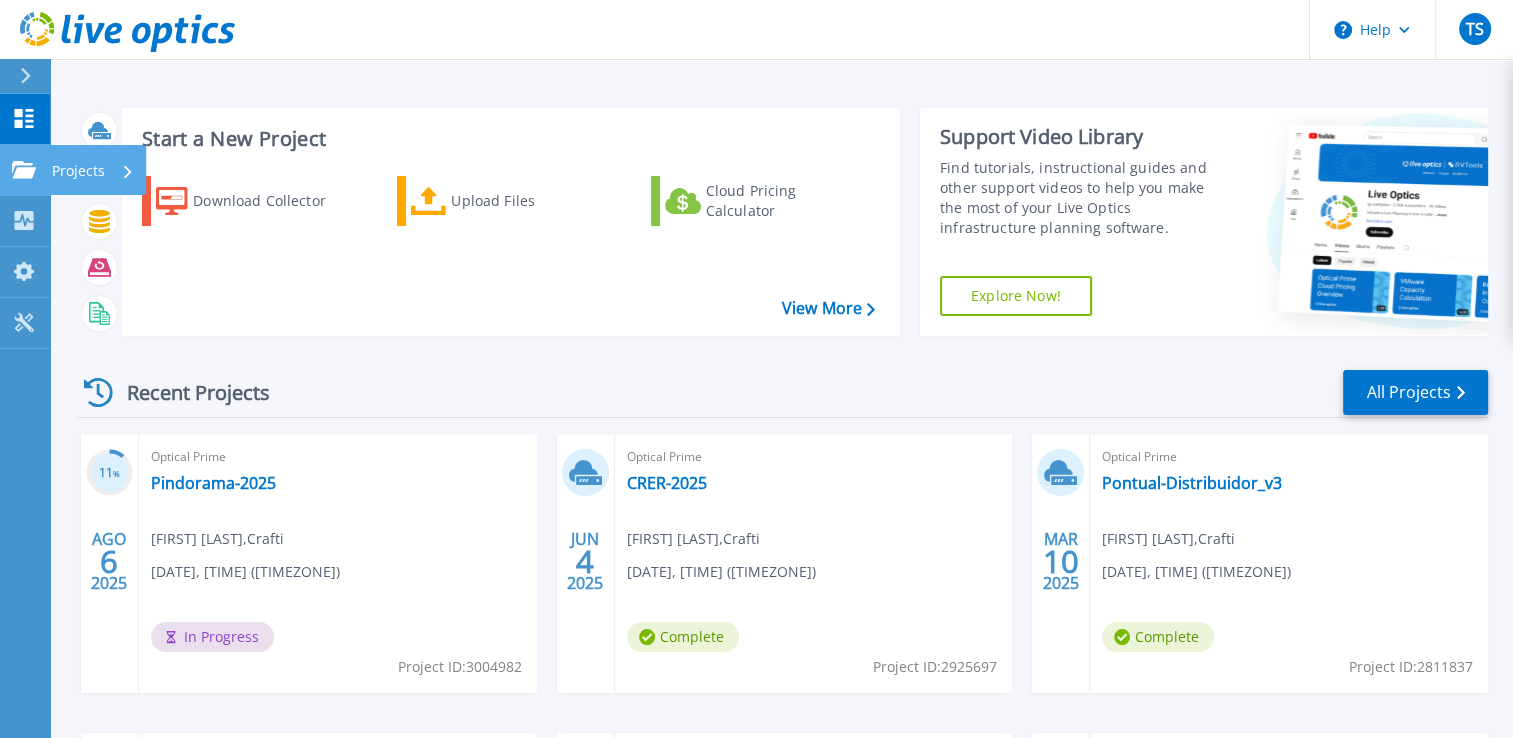 click on "Projects" at bounding box center (78, 171) 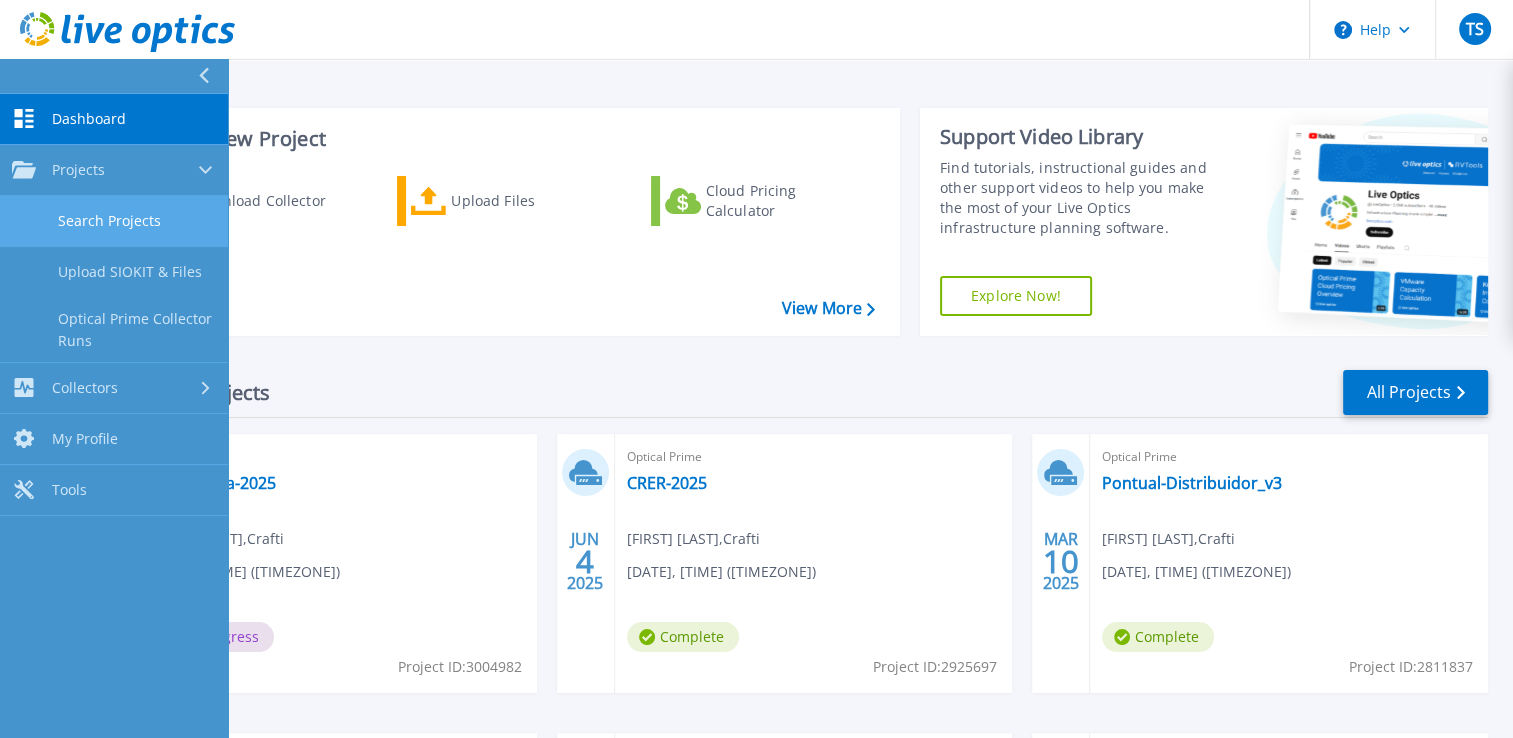 click on "Search Projects" at bounding box center [114, 221] 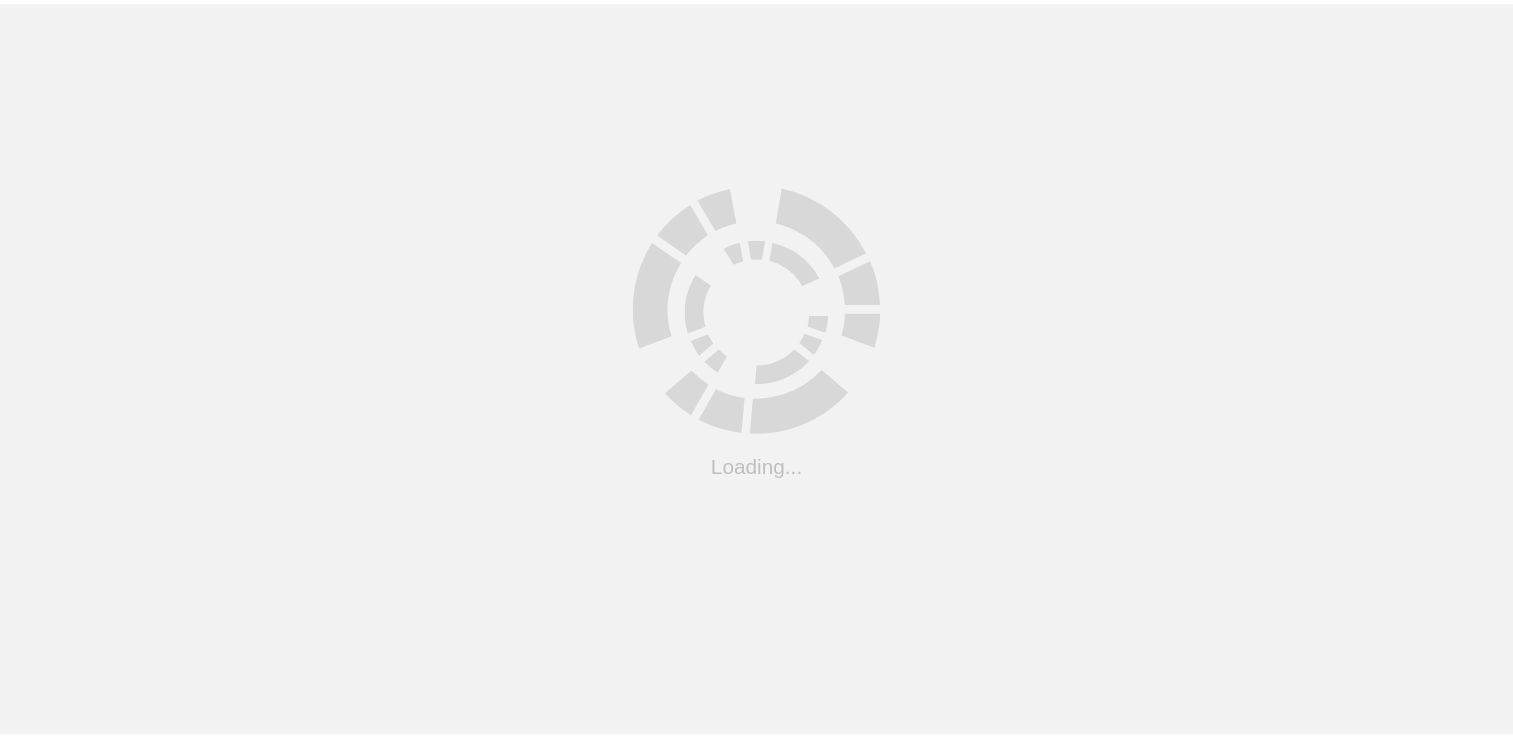 scroll, scrollTop: 0, scrollLeft: 0, axis: both 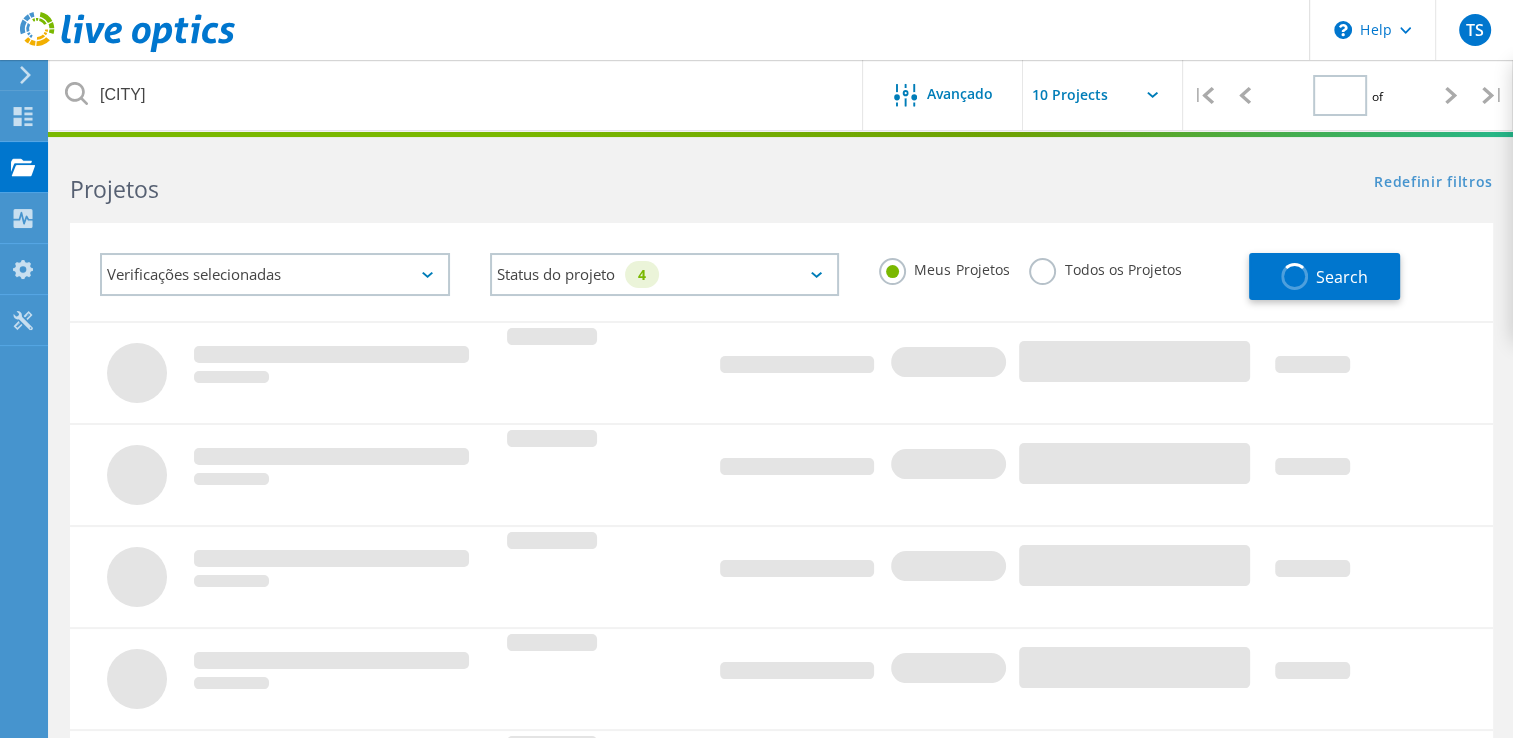 type on "1" 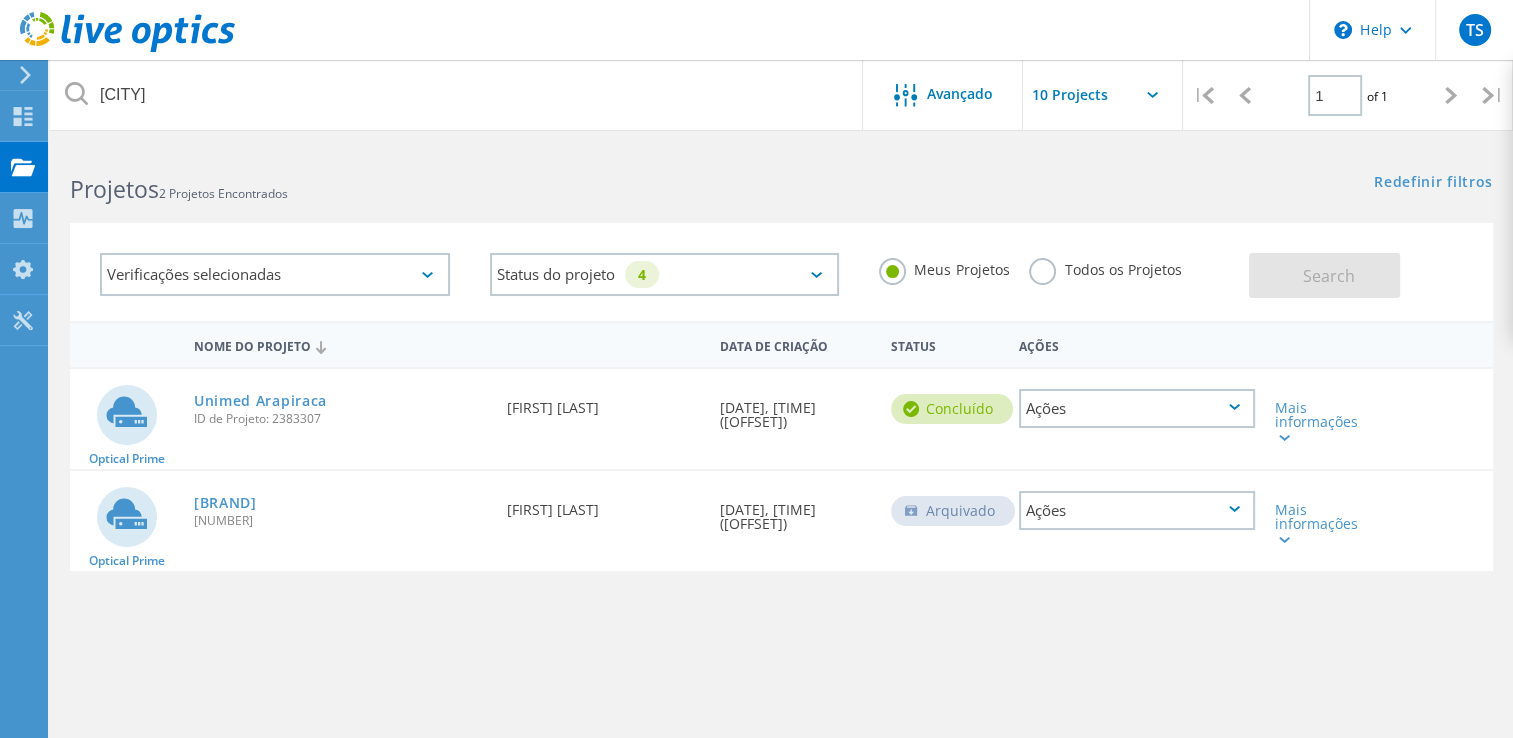 click on "Todos os Projetos" 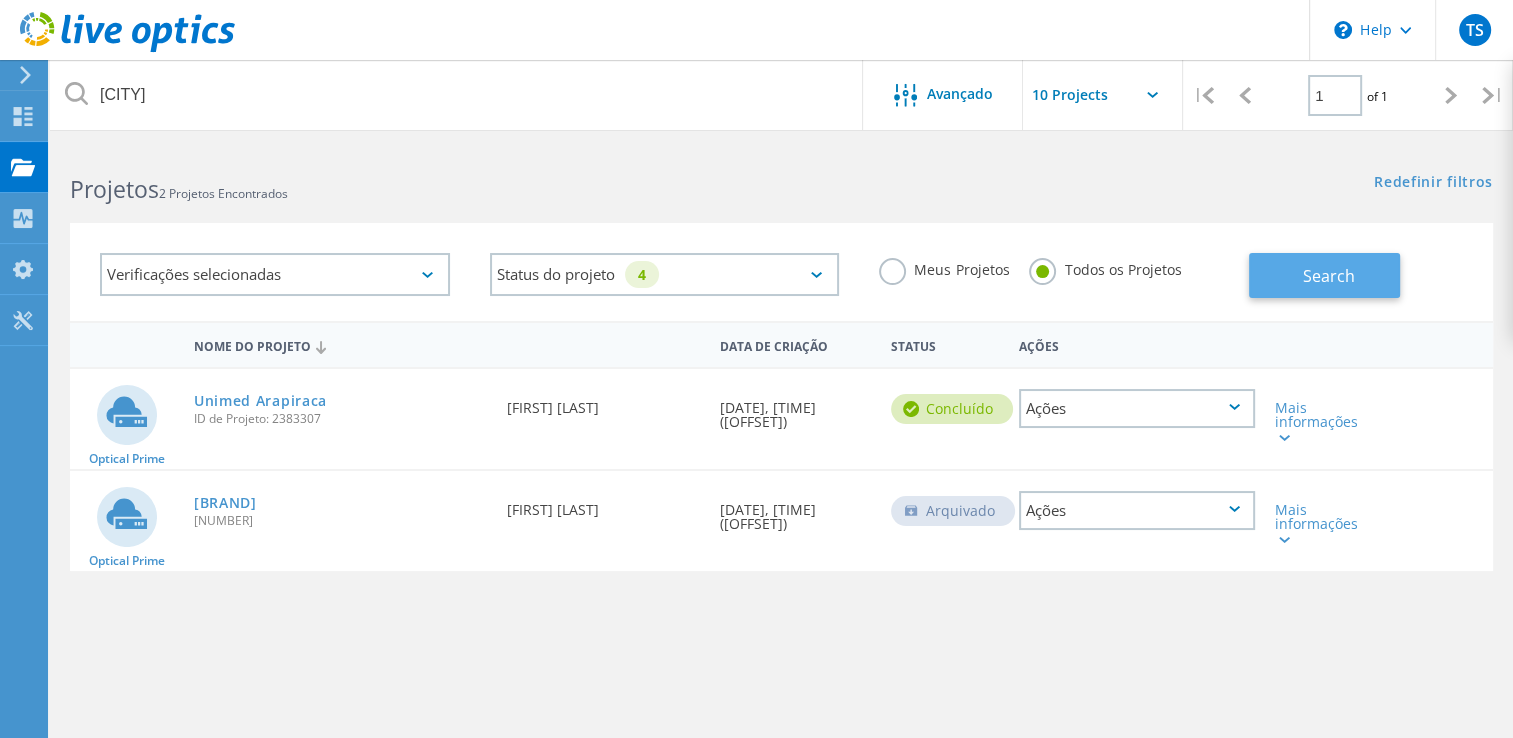 click on "Search" 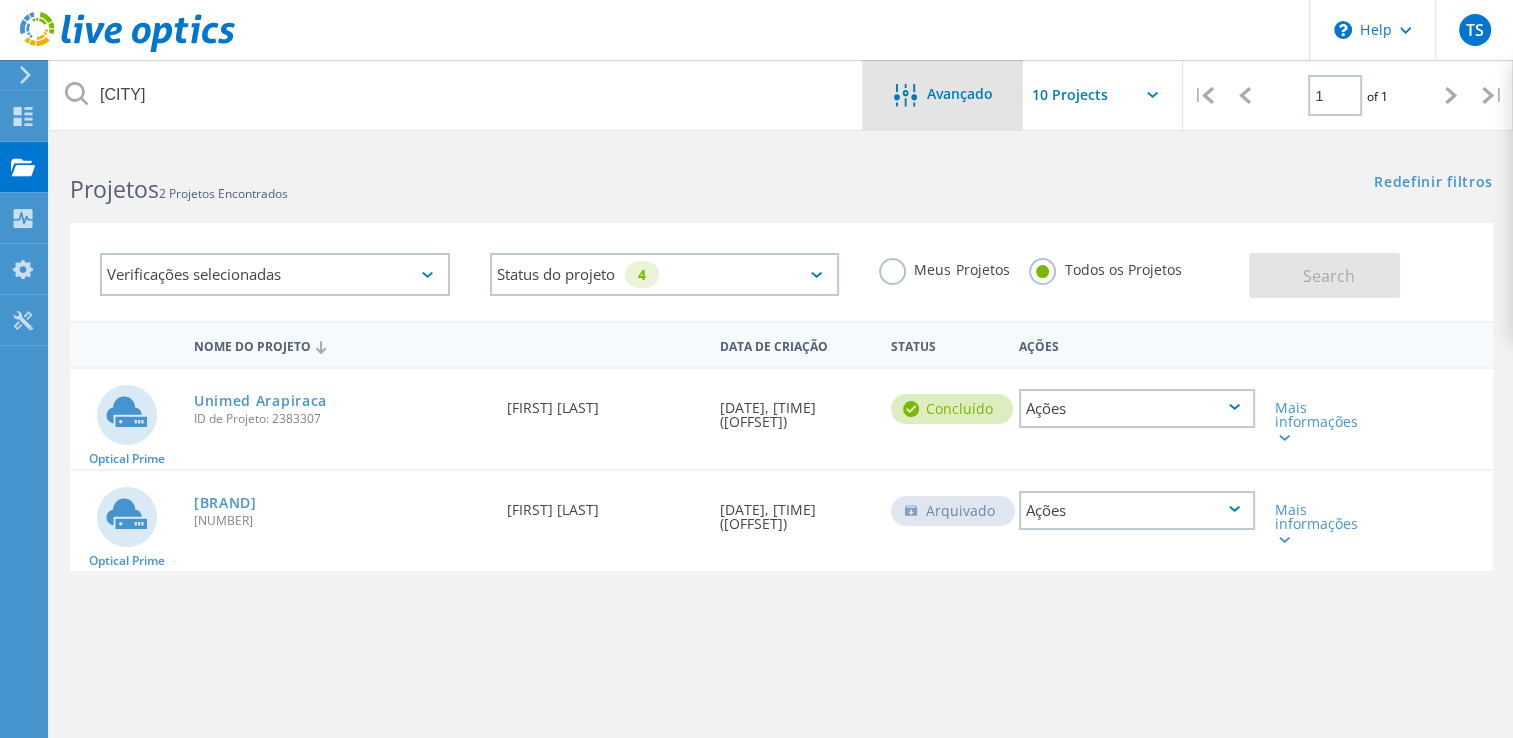 click on "Avançado" 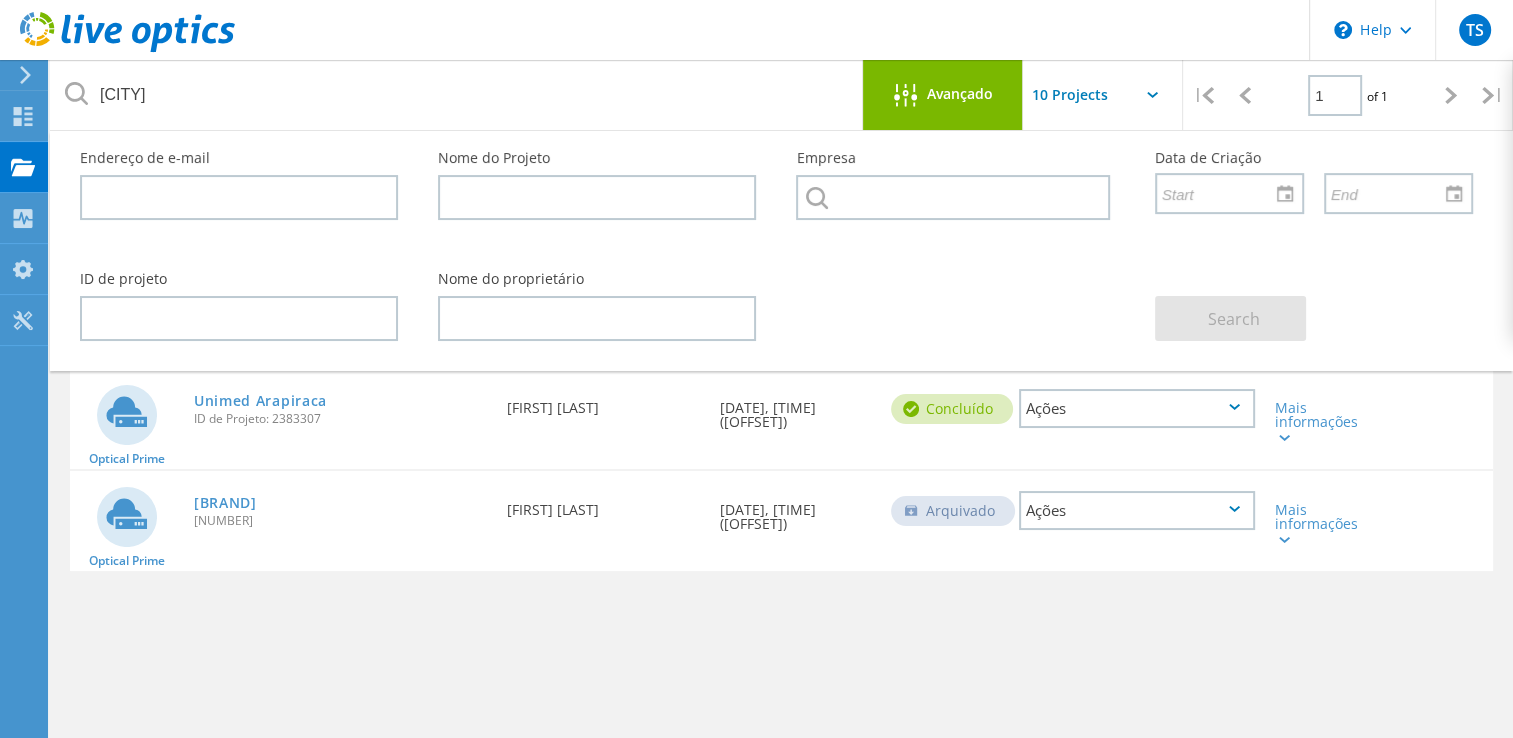 click on "Avançado" 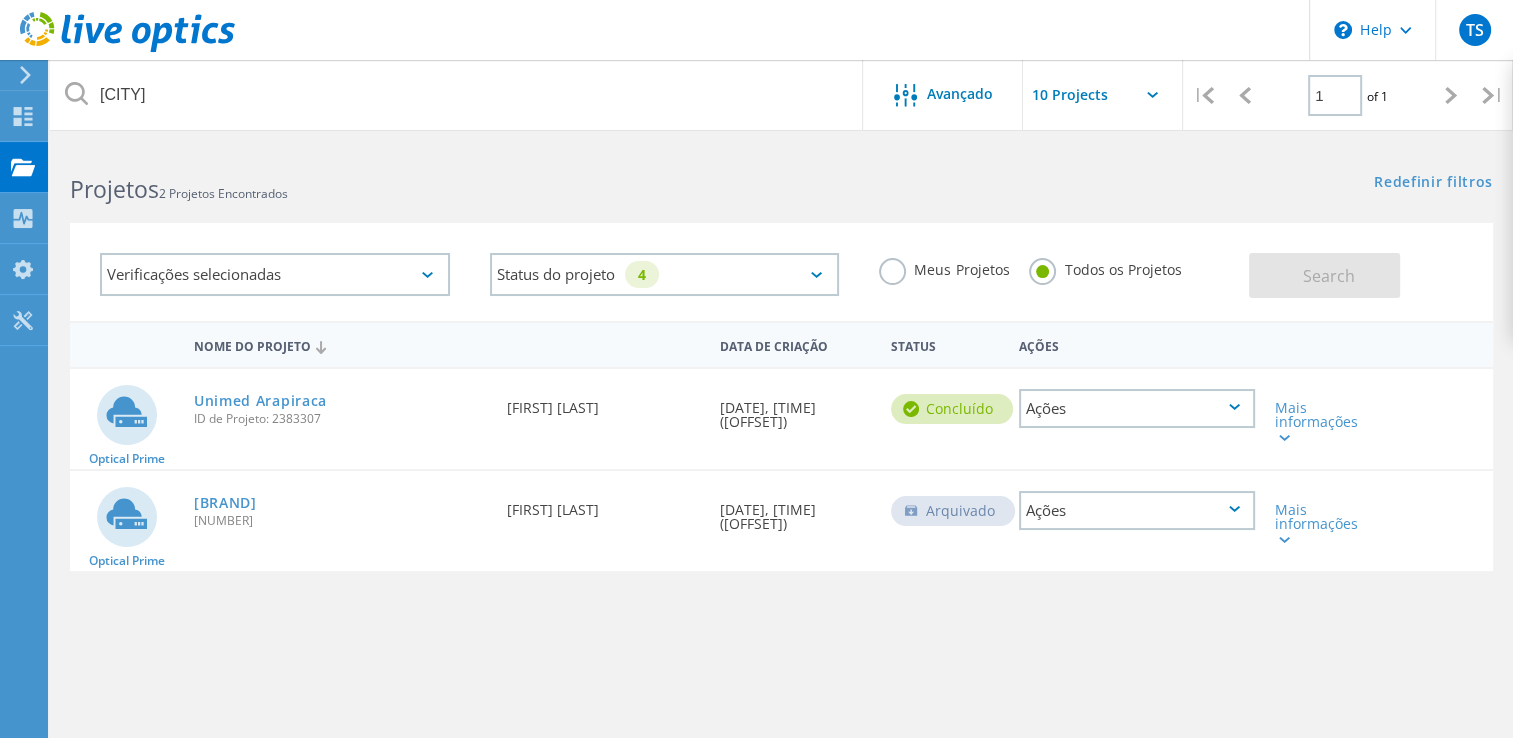 click 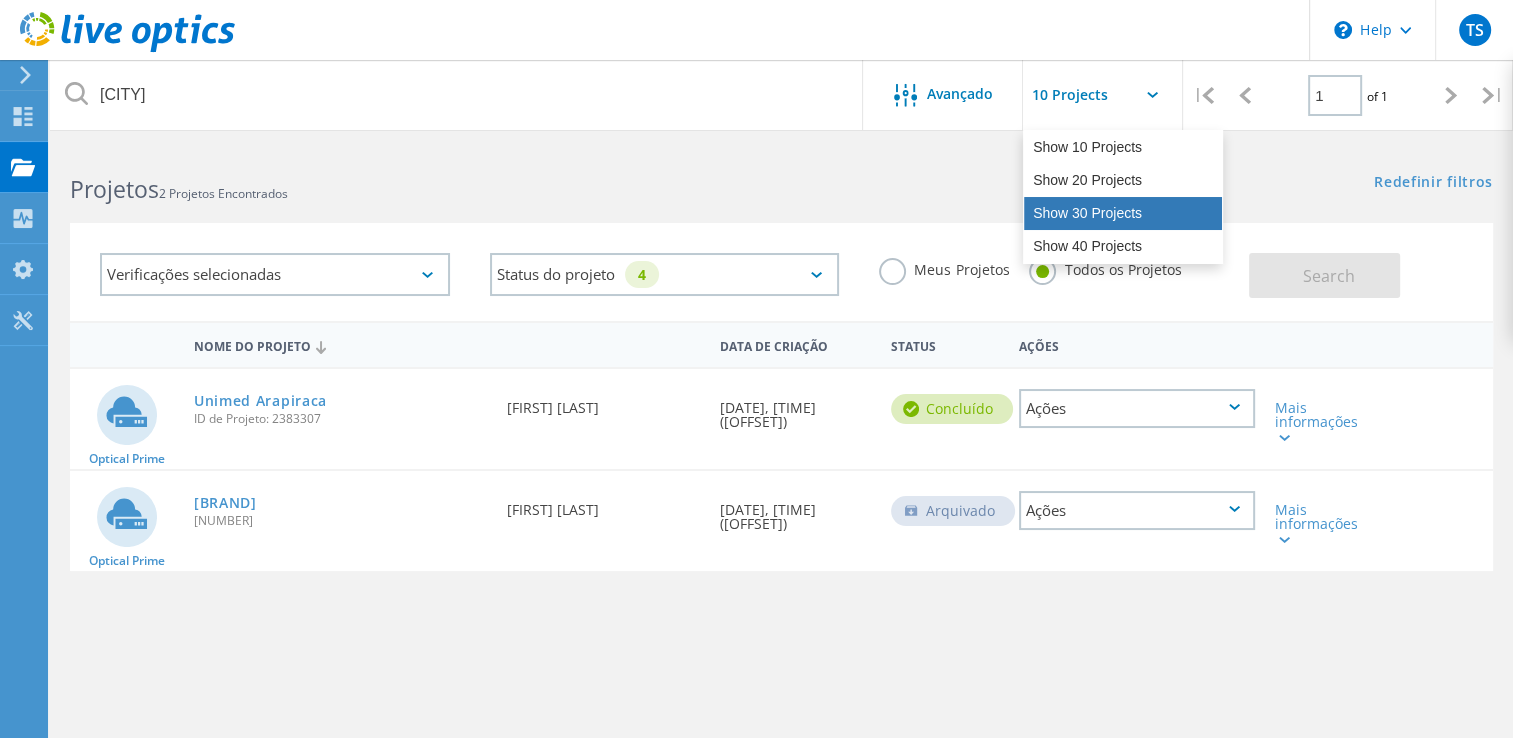 click on "Show 30 Projects" at bounding box center [1123, 213] 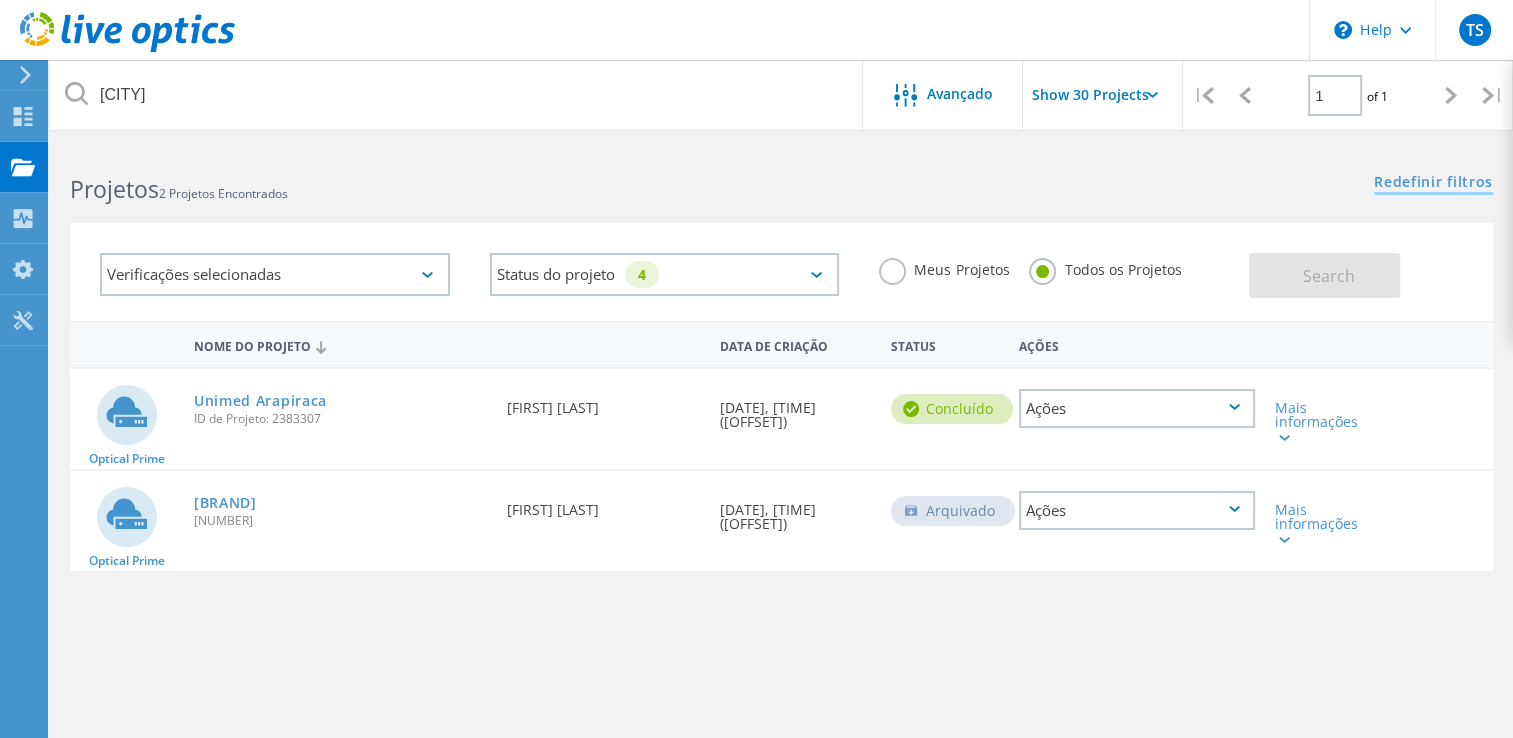 click on "Redefinir filtros" 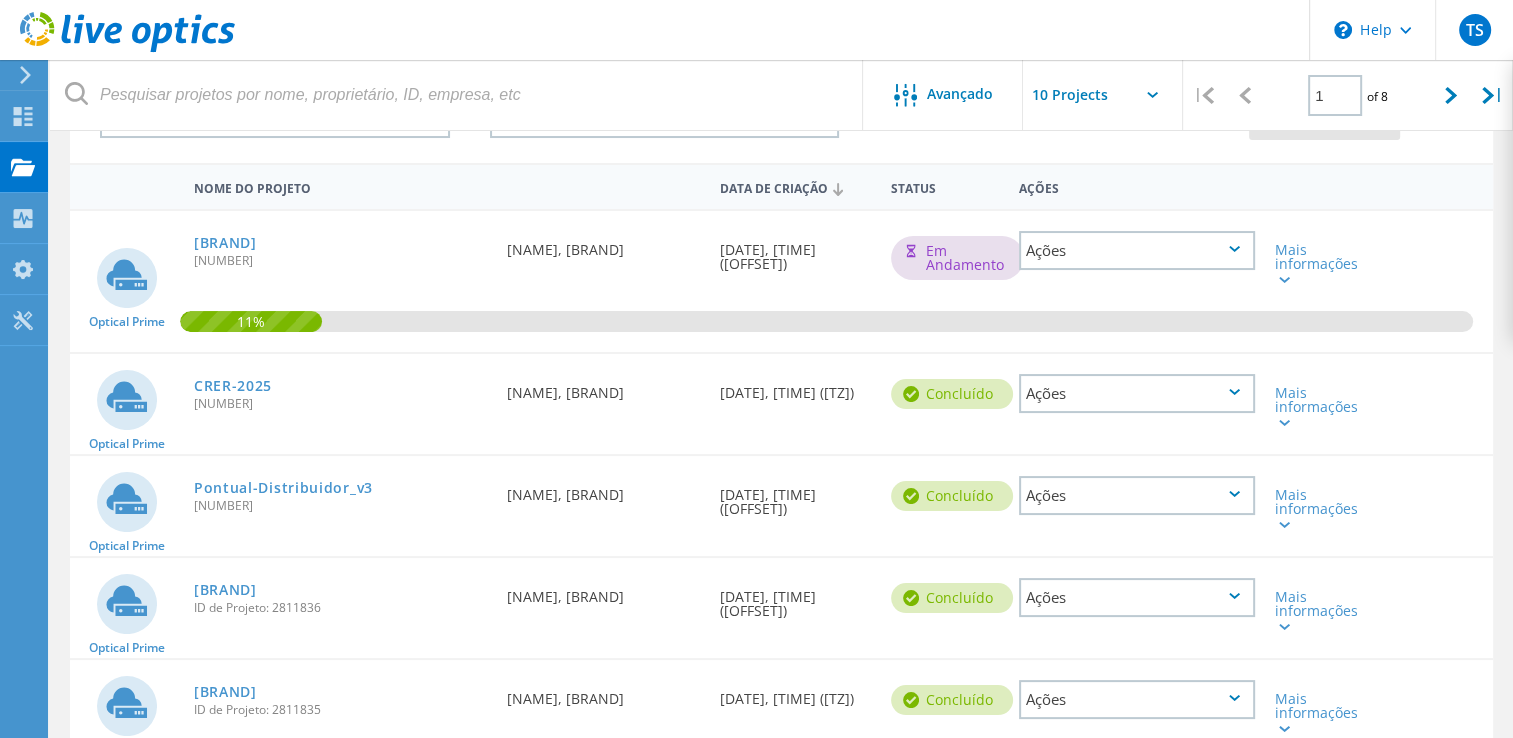 scroll, scrollTop: 31, scrollLeft: 0, axis: vertical 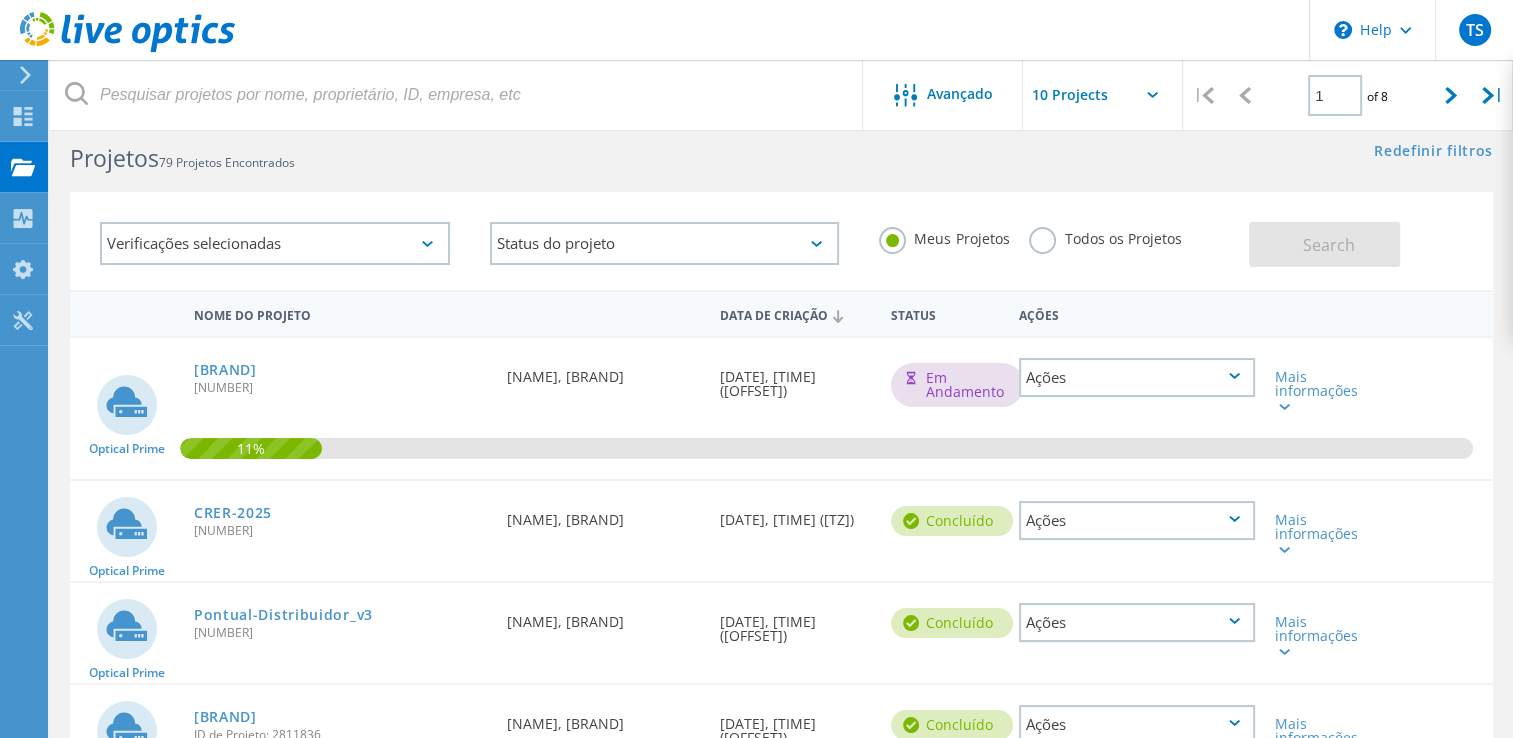 click 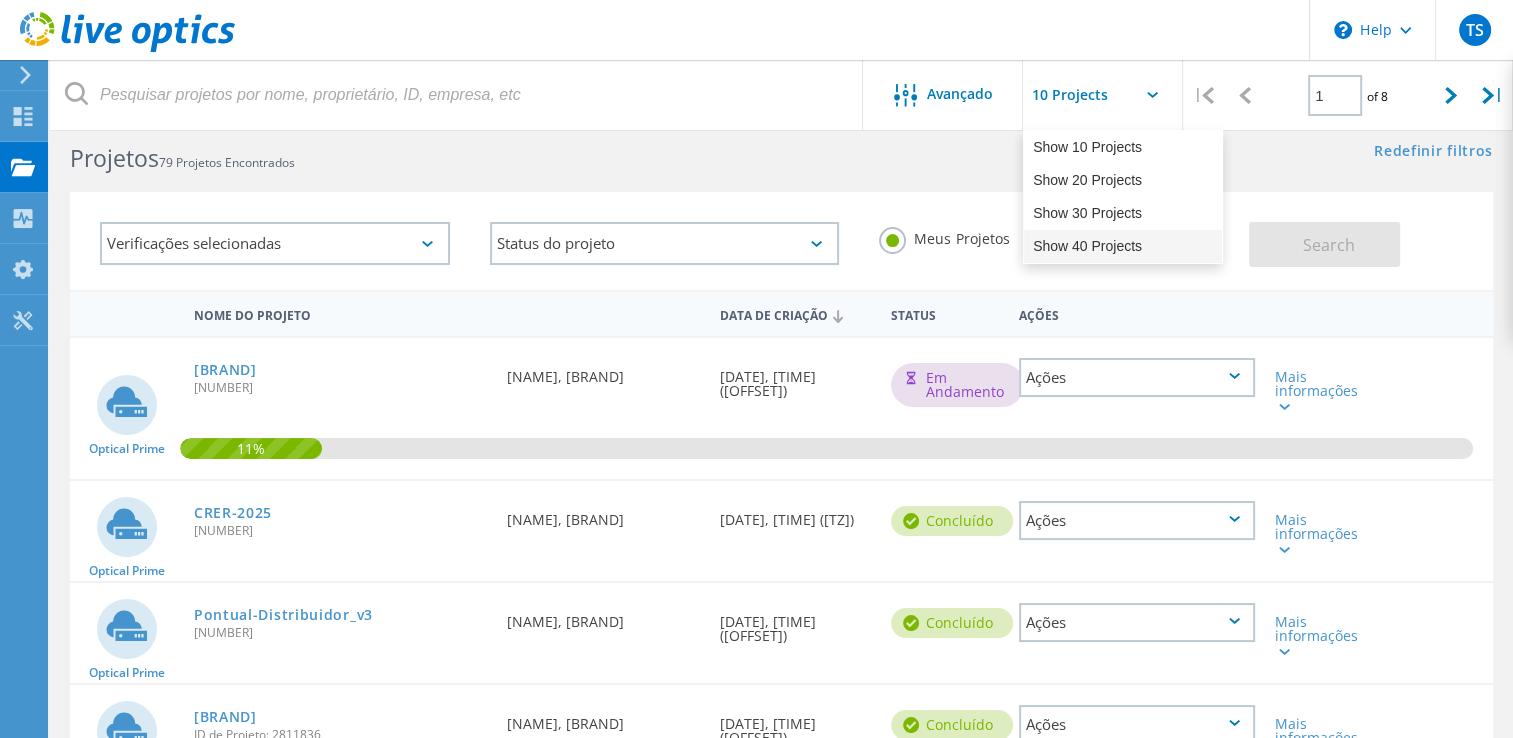 click on "Show 40 Projects" at bounding box center [1123, 246] 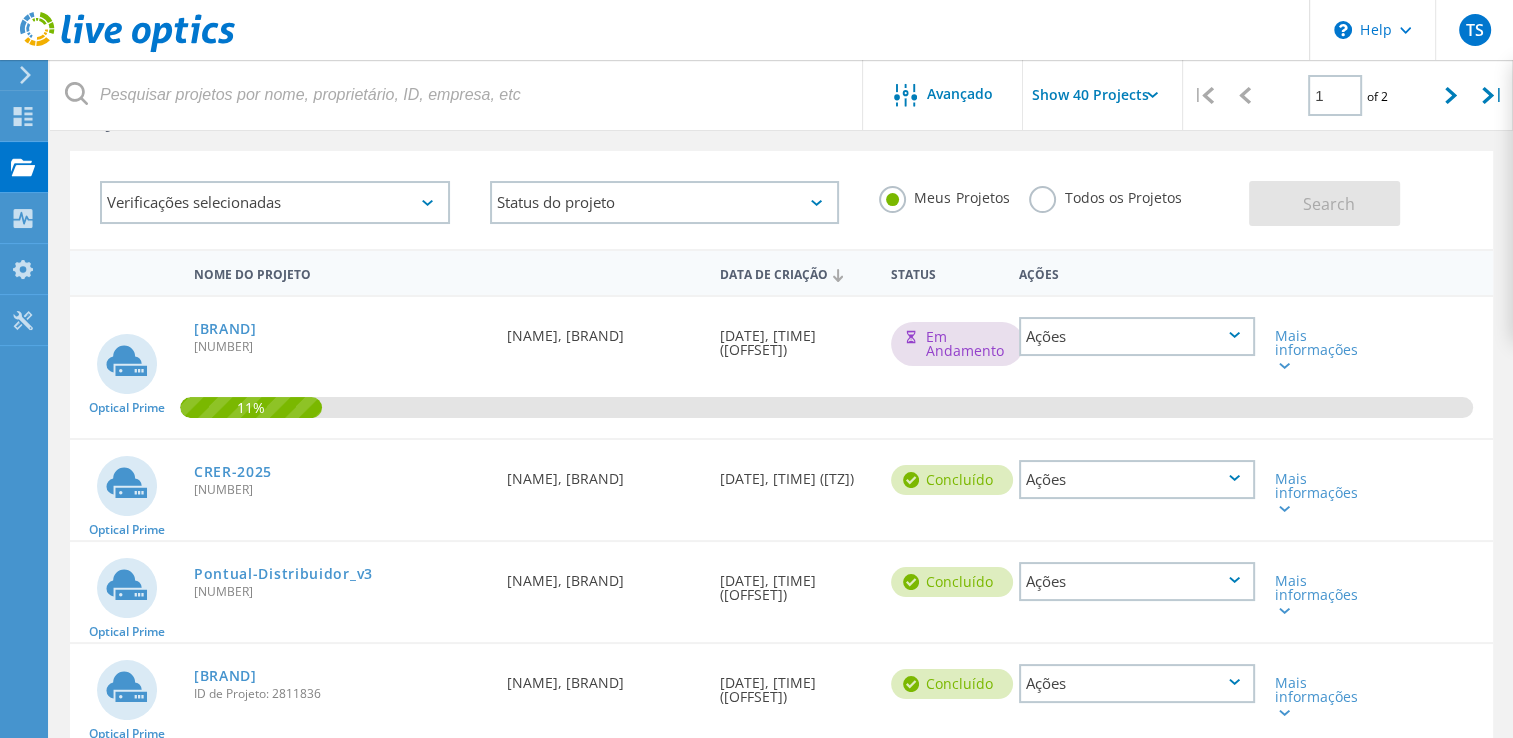 scroll, scrollTop: 0, scrollLeft: 0, axis: both 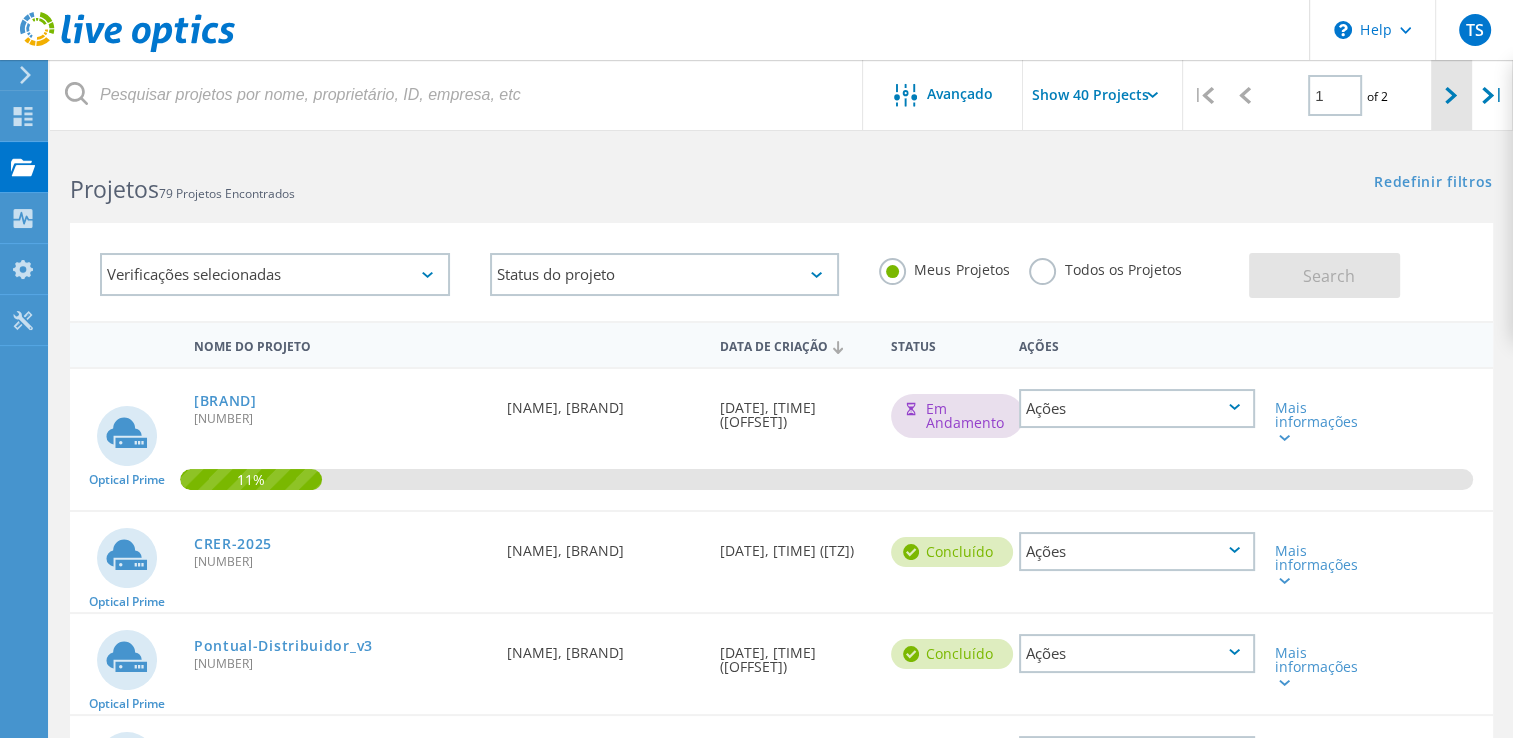 click 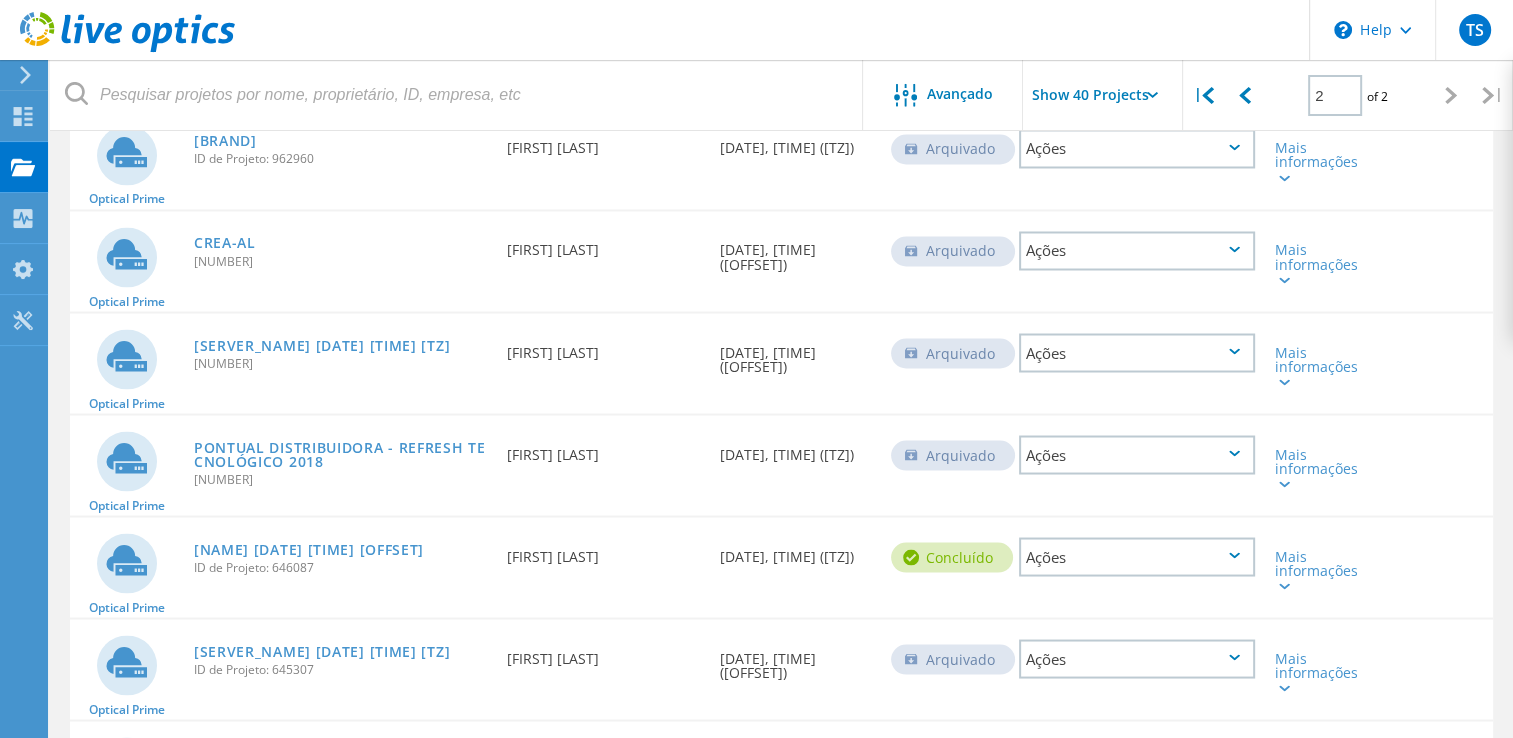 scroll, scrollTop: 3670, scrollLeft: 0, axis: vertical 